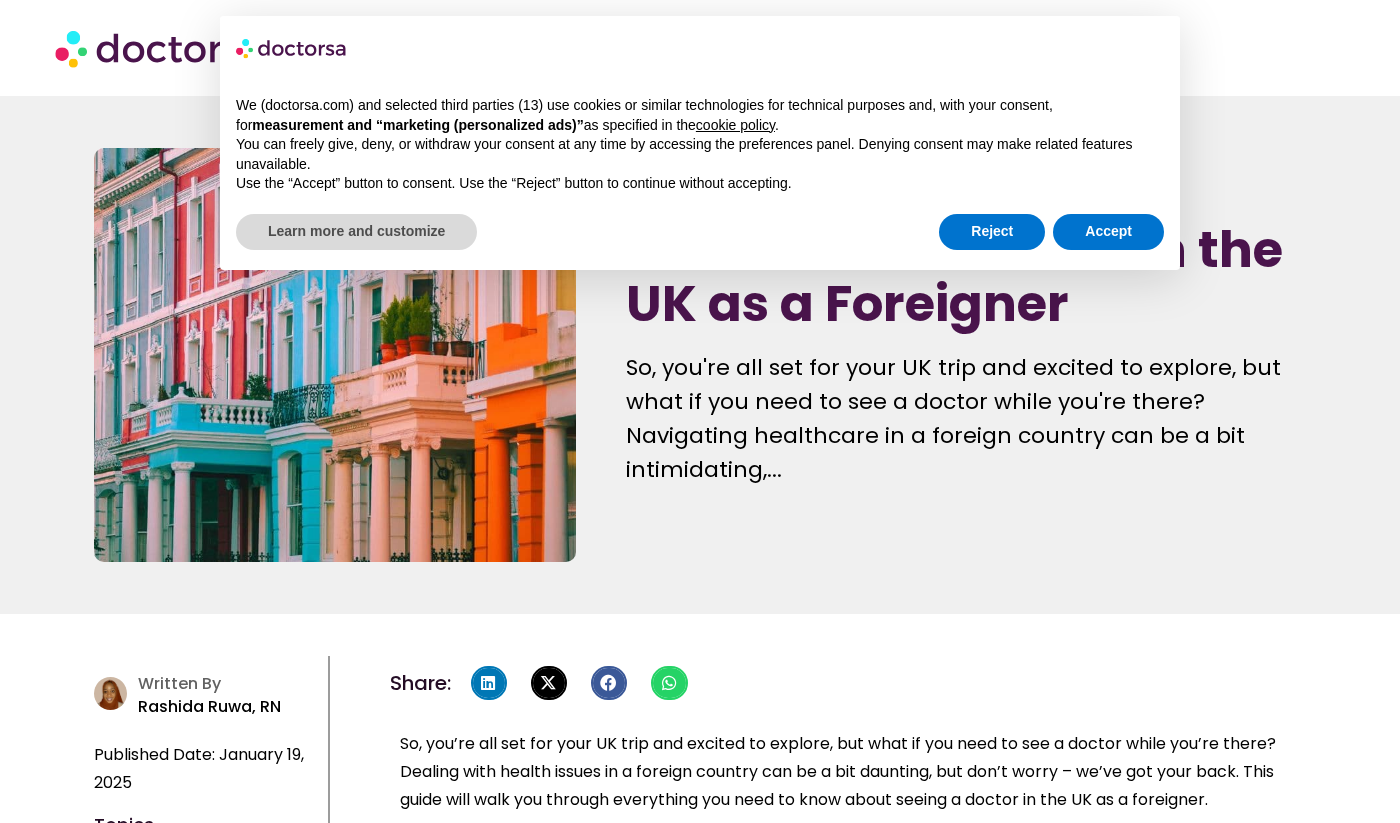 scroll, scrollTop: 0, scrollLeft: 0, axis: both 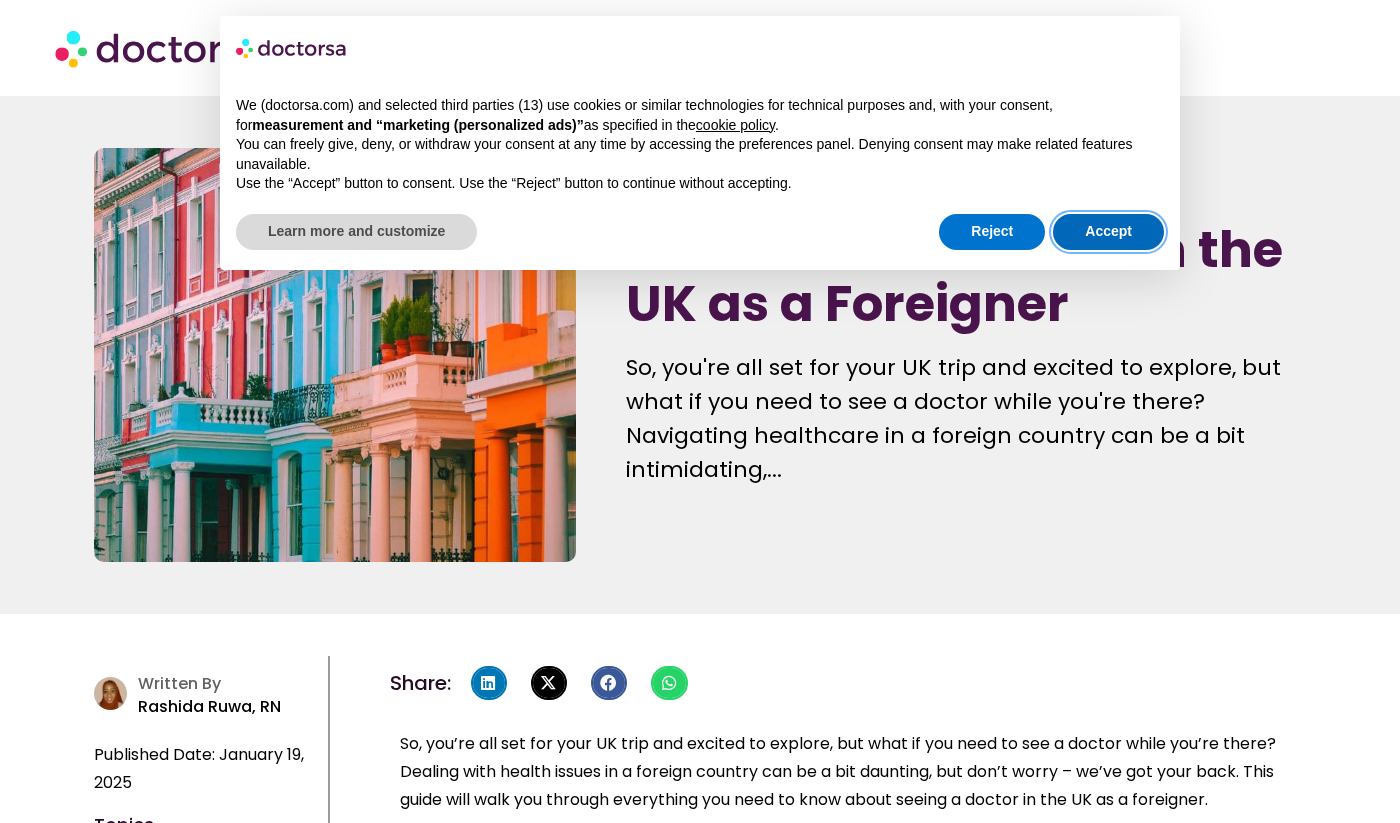click on "Accept" at bounding box center (1108, 232) 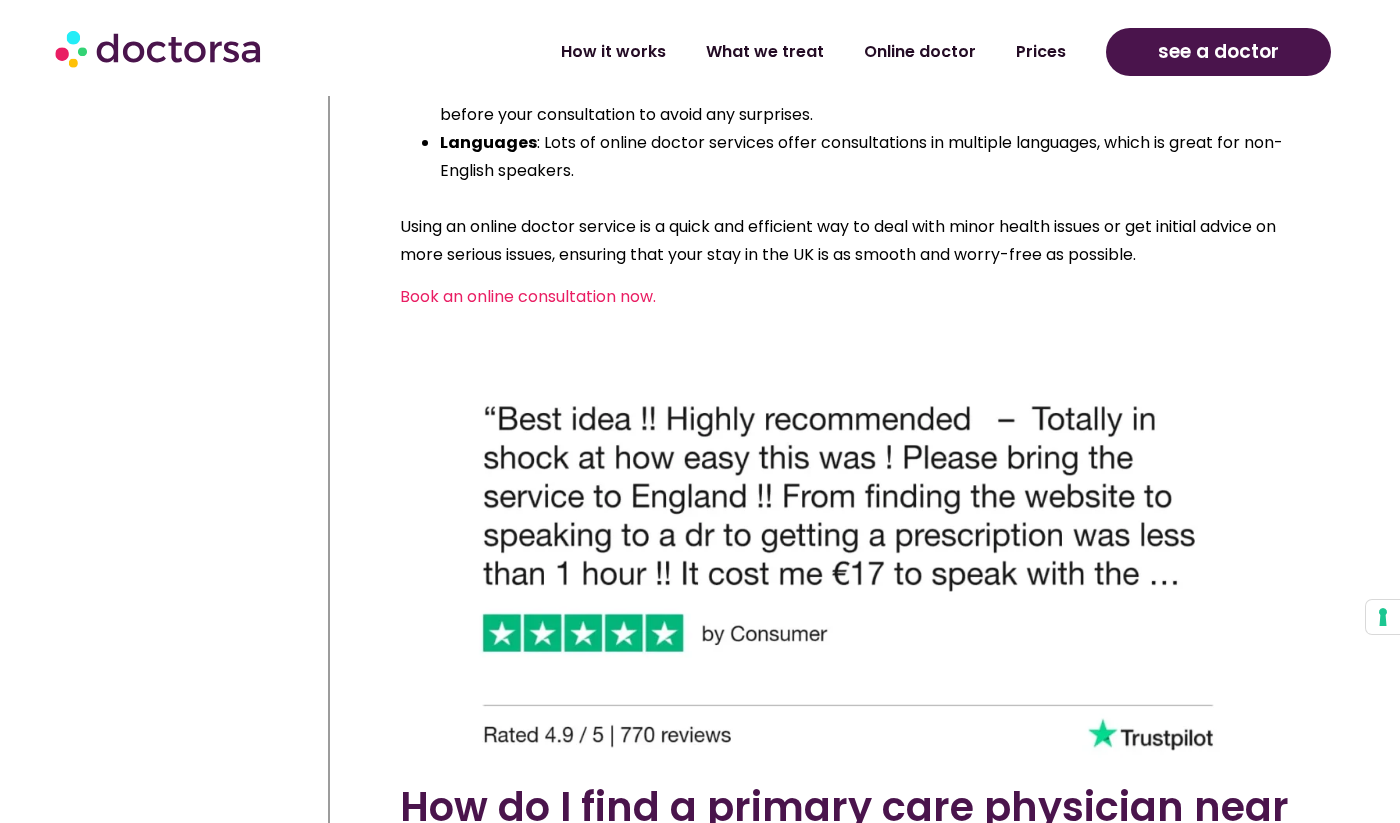 scroll, scrollTop: 1827, scrollLeft: 0, axis: vertical 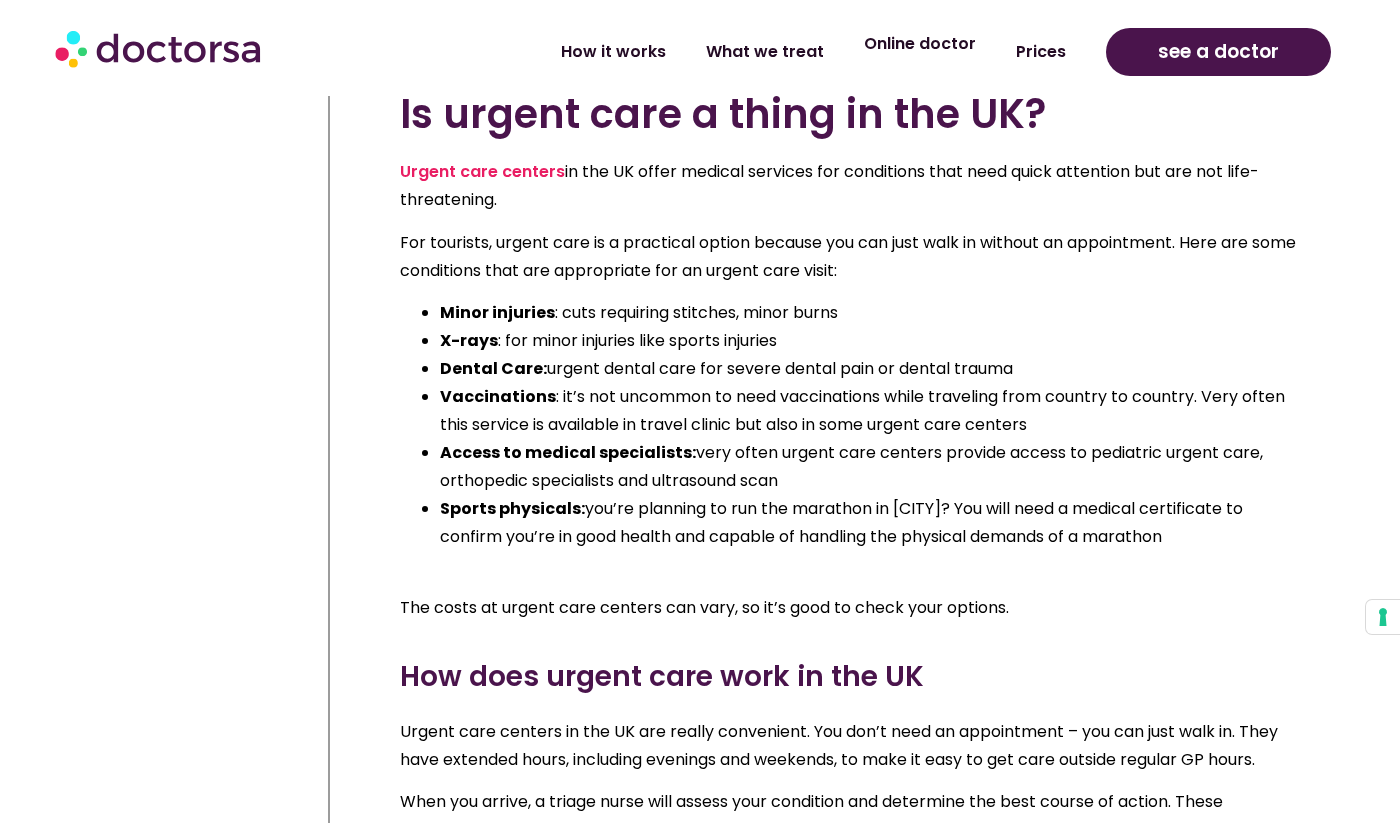 click on "Online doctor" 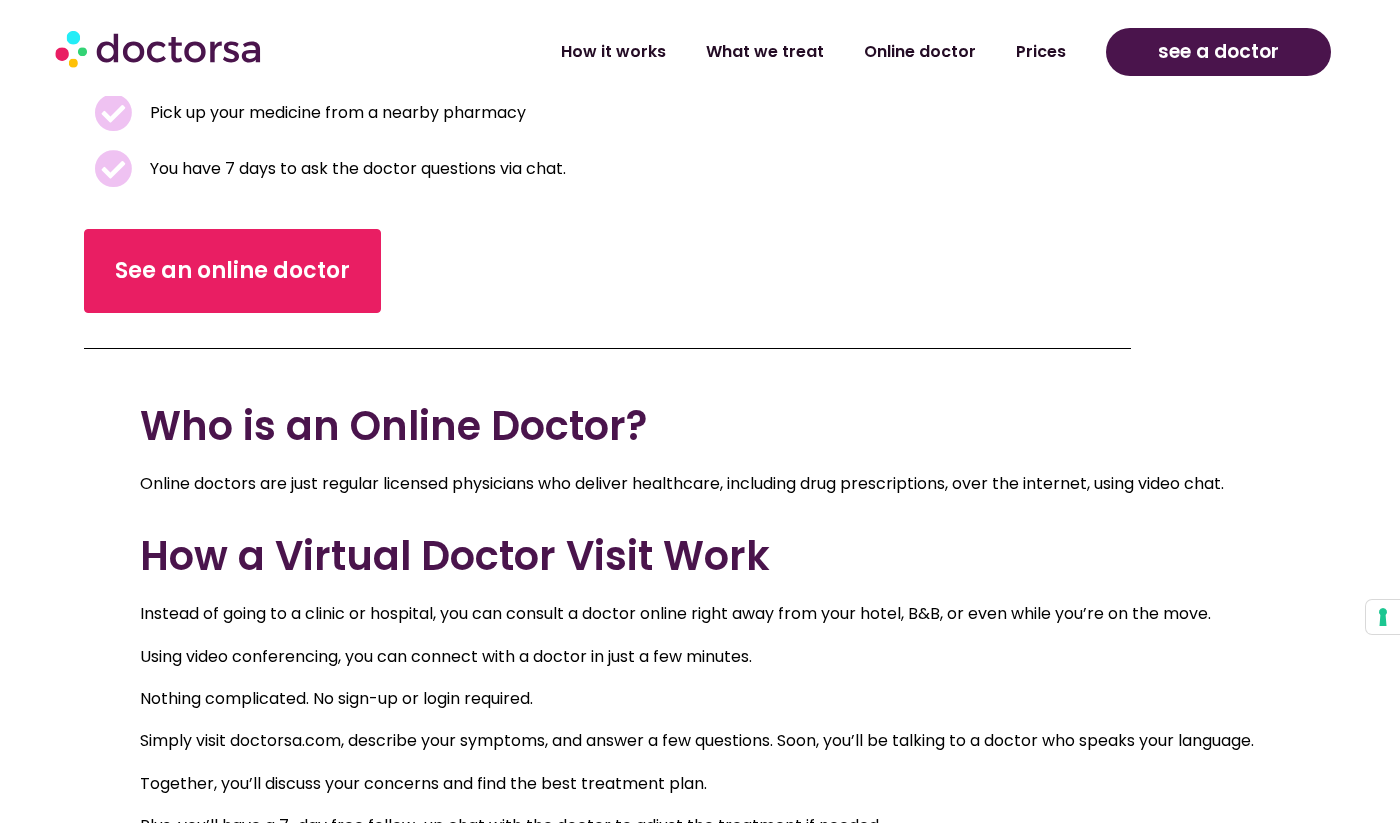 scroll, scrollTop: 638, scrollLeft: 0, axis: vertical 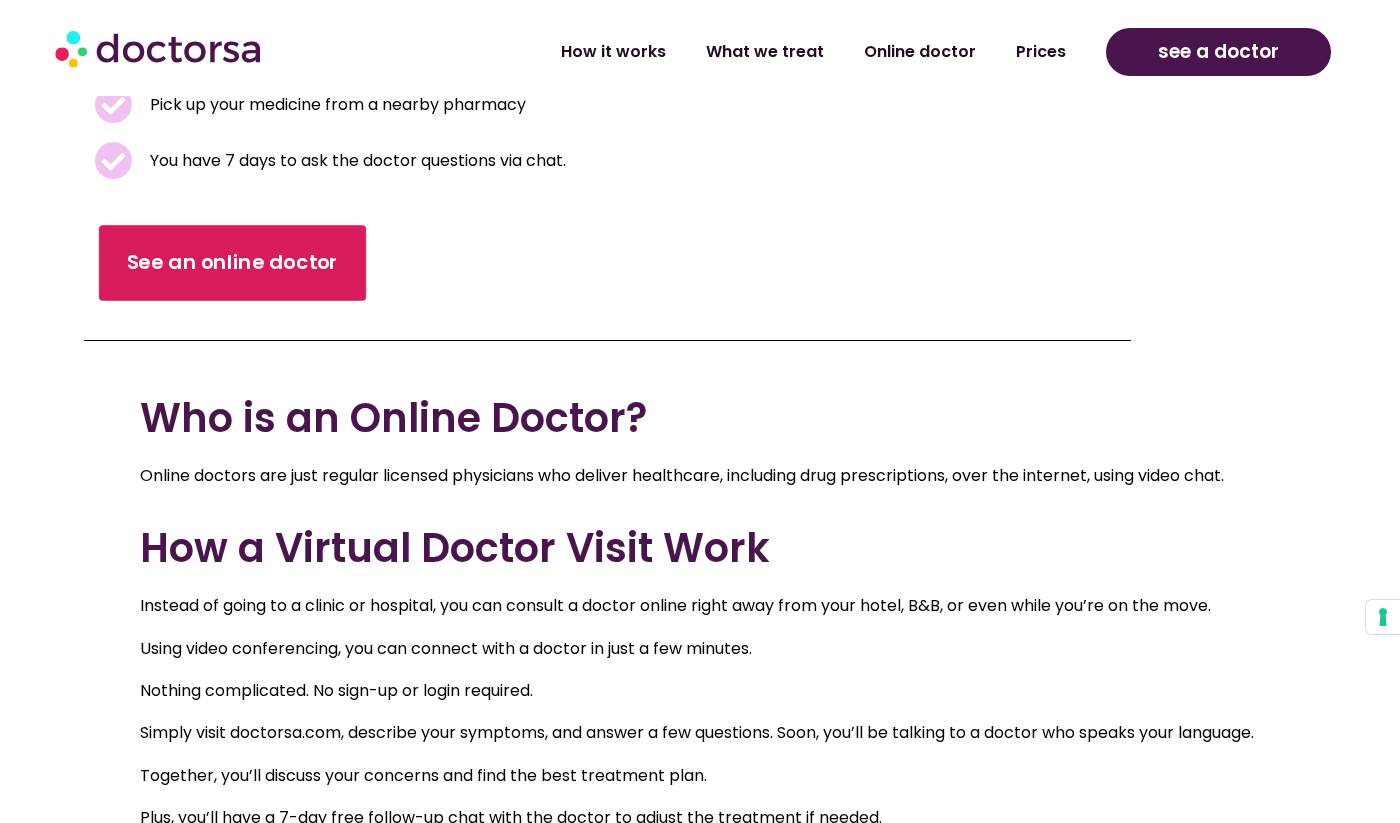 click on "See an online doctor" at bounding box center (233, 262) 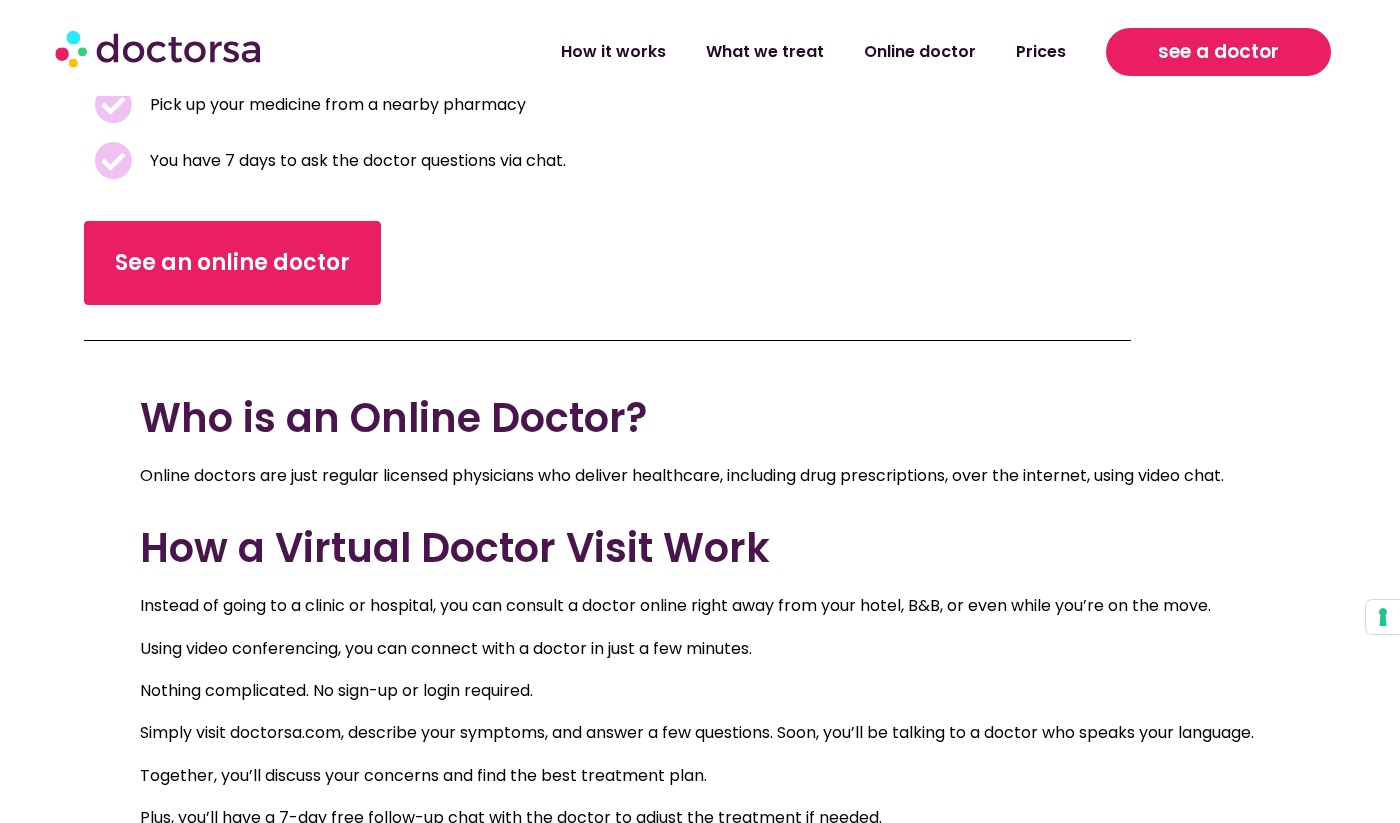 click on "see a doctor" at bounding box center (1218, 52) 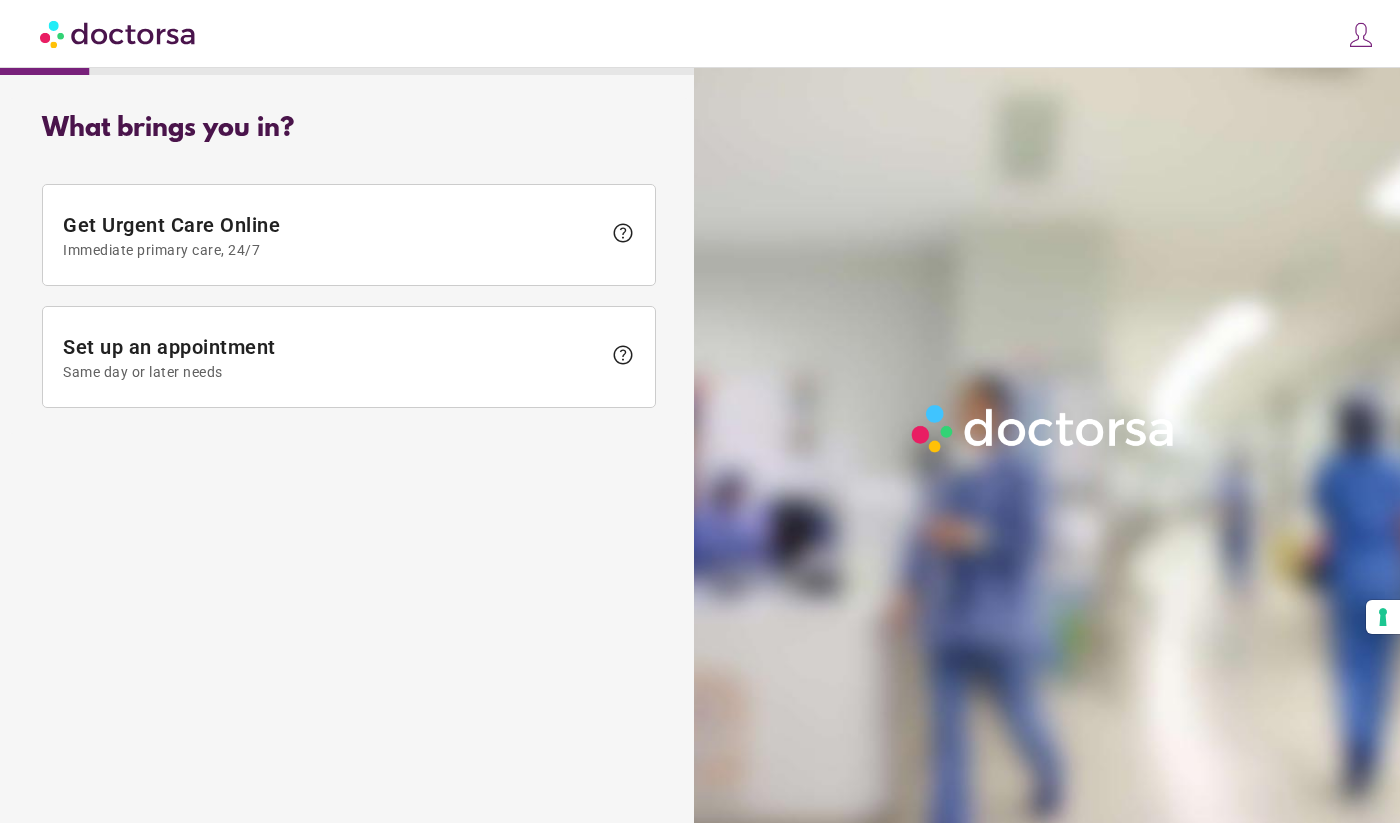 scroll, scrollTop: 0, scrollLeft: 0, axis: both 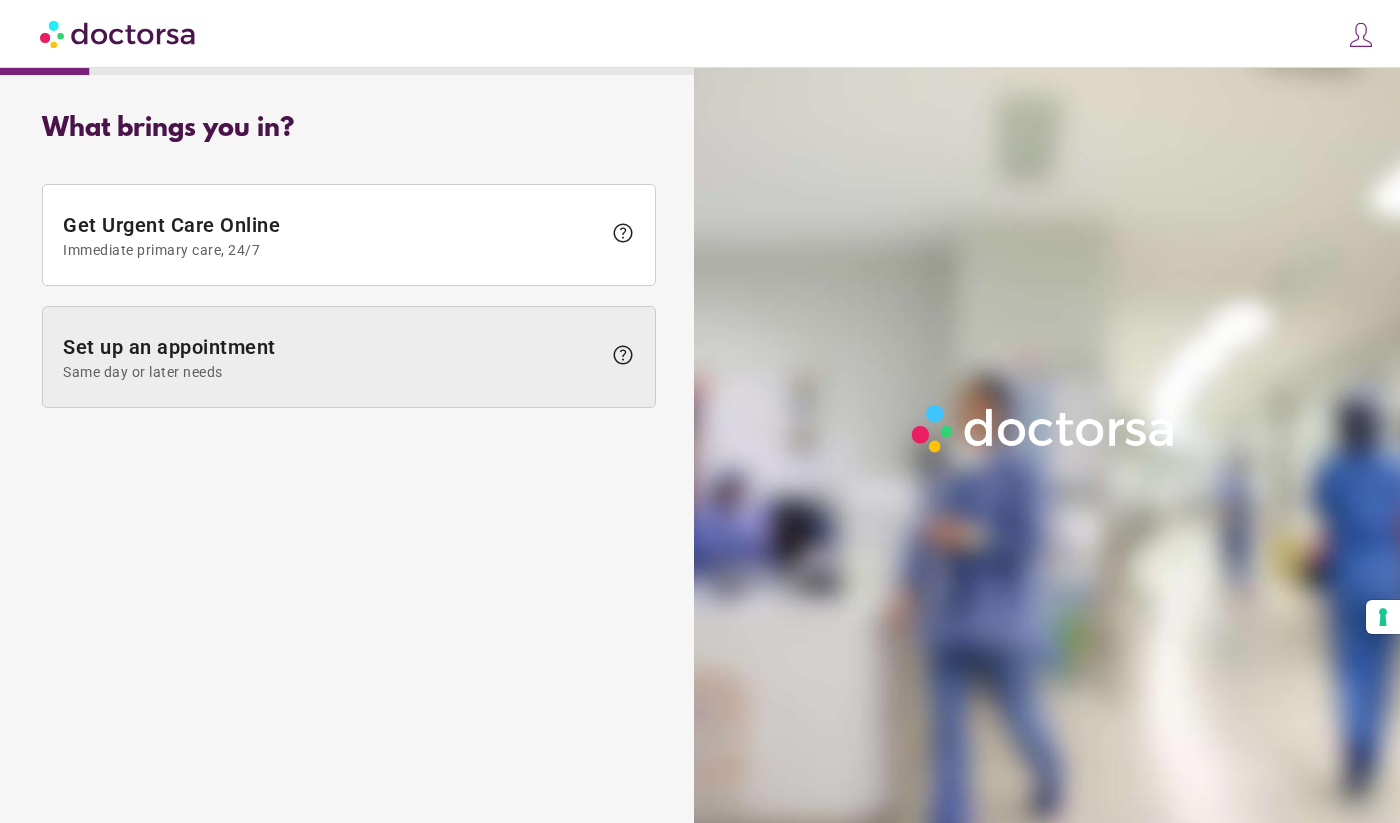 click on "Set up an appointment
Same day or later needs" at bounding box center (332, 357) 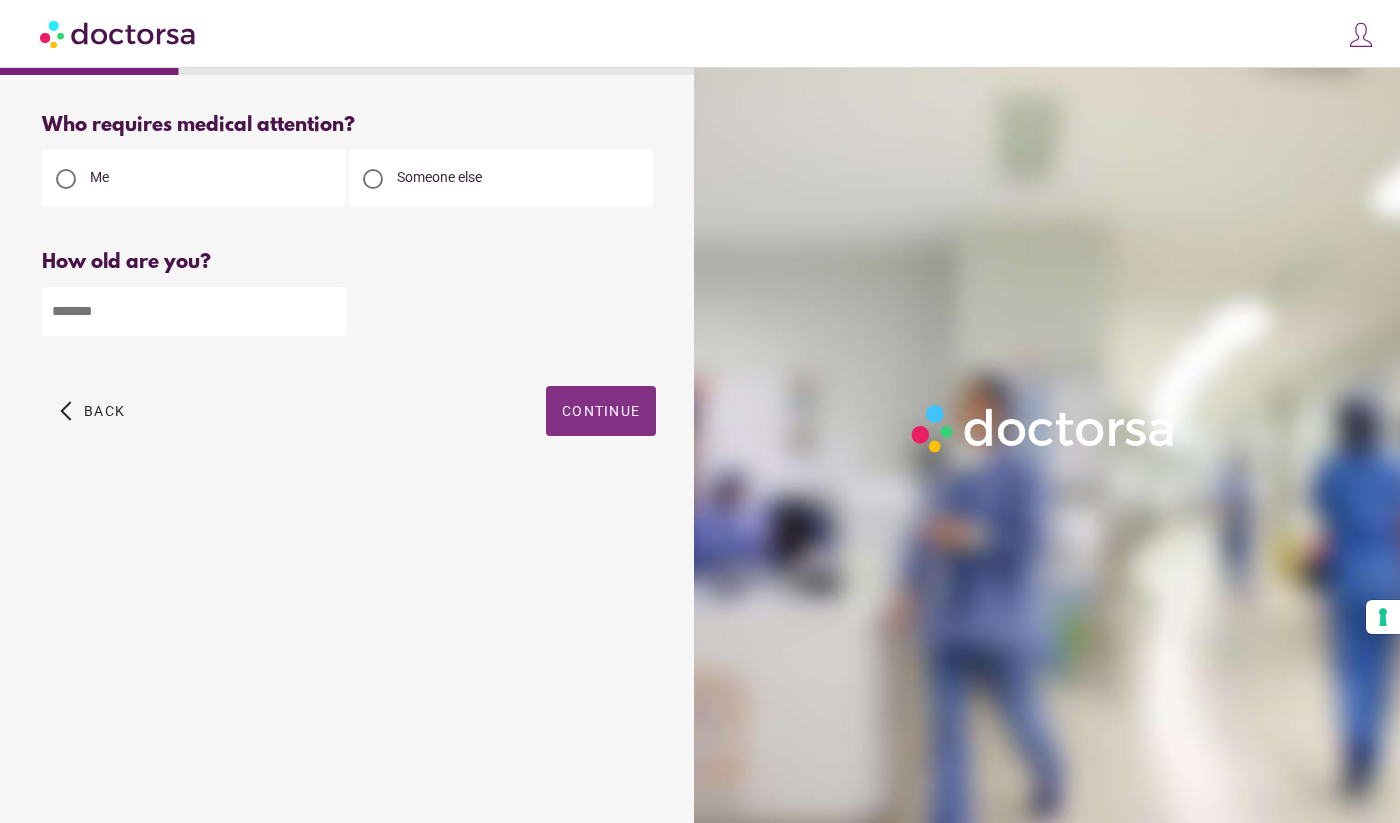 click on "Continue" at bounding box center [601, 411] 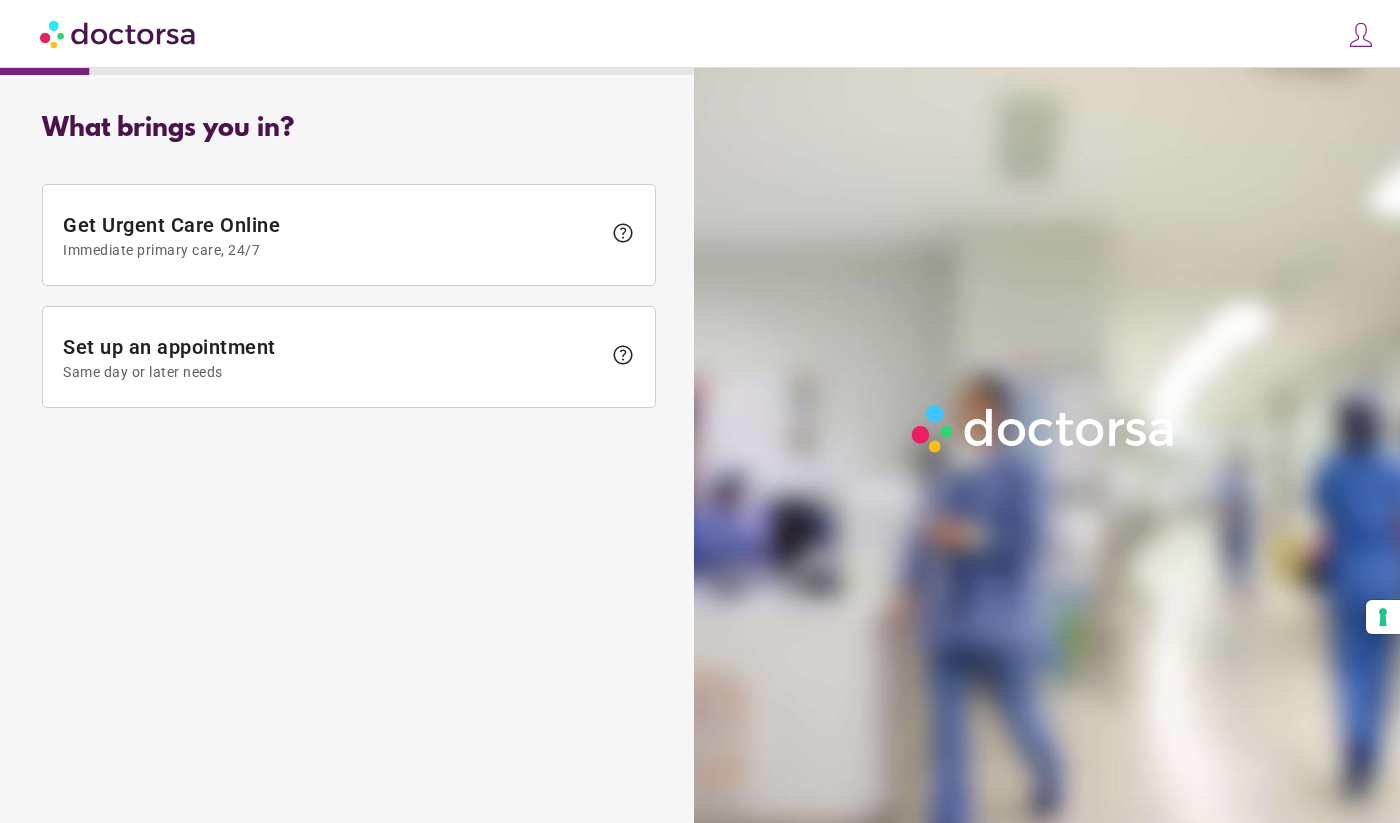 scroll, scrollTop: 0, scrollLeft: 0, axis: both 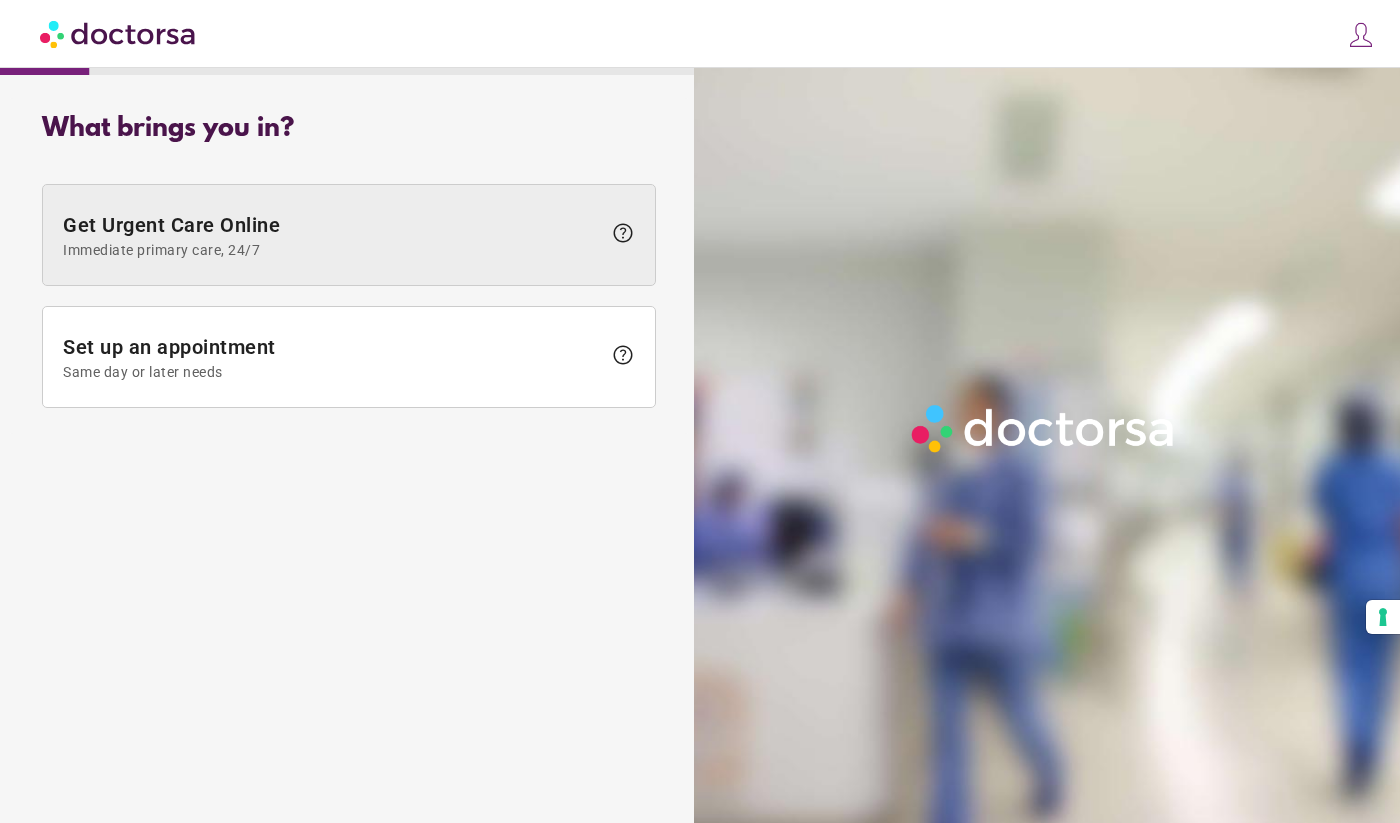click on "Get Urgent Care Online
Immediate primary care, 24/7" at bounding box center [332, 235] 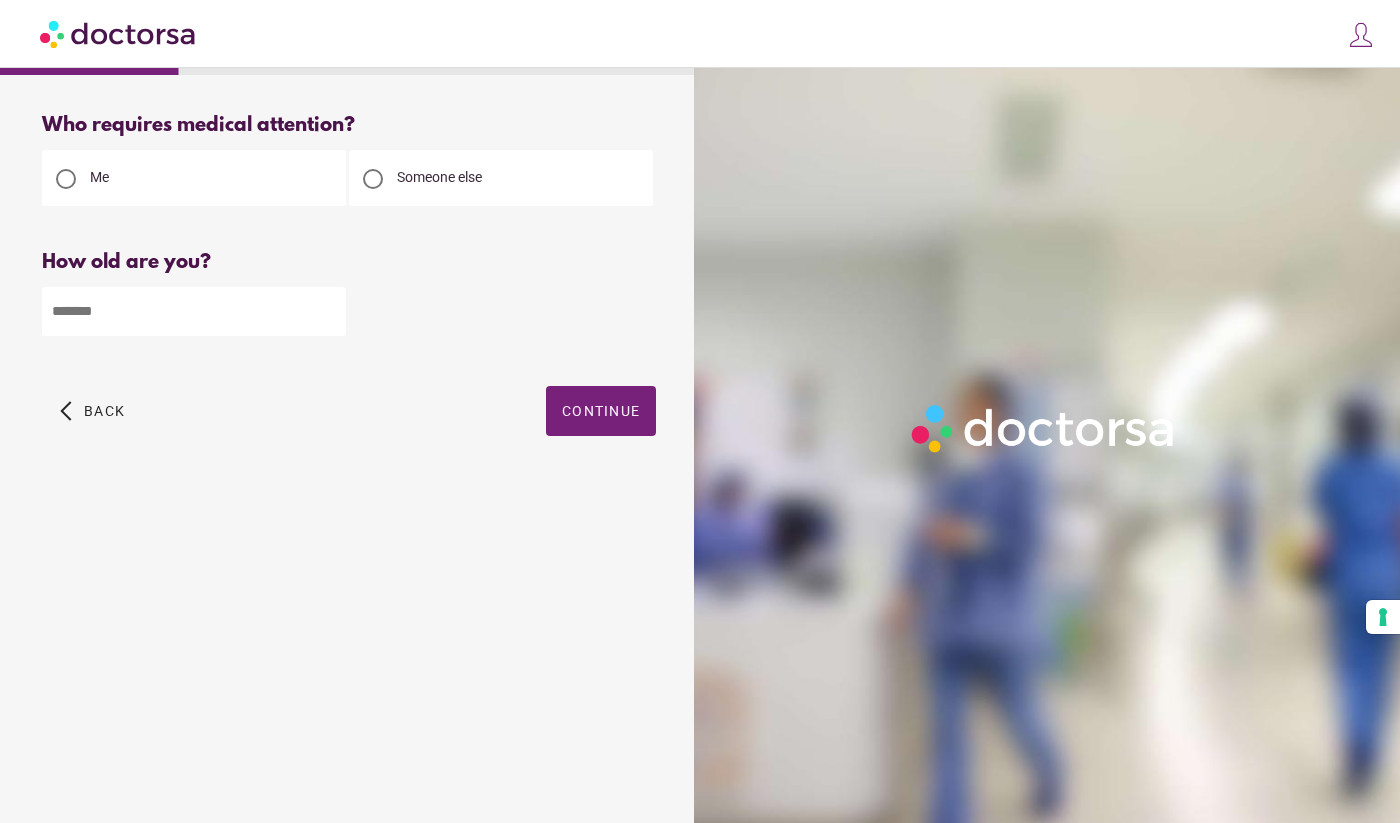 click at bounding box center (194, 311) 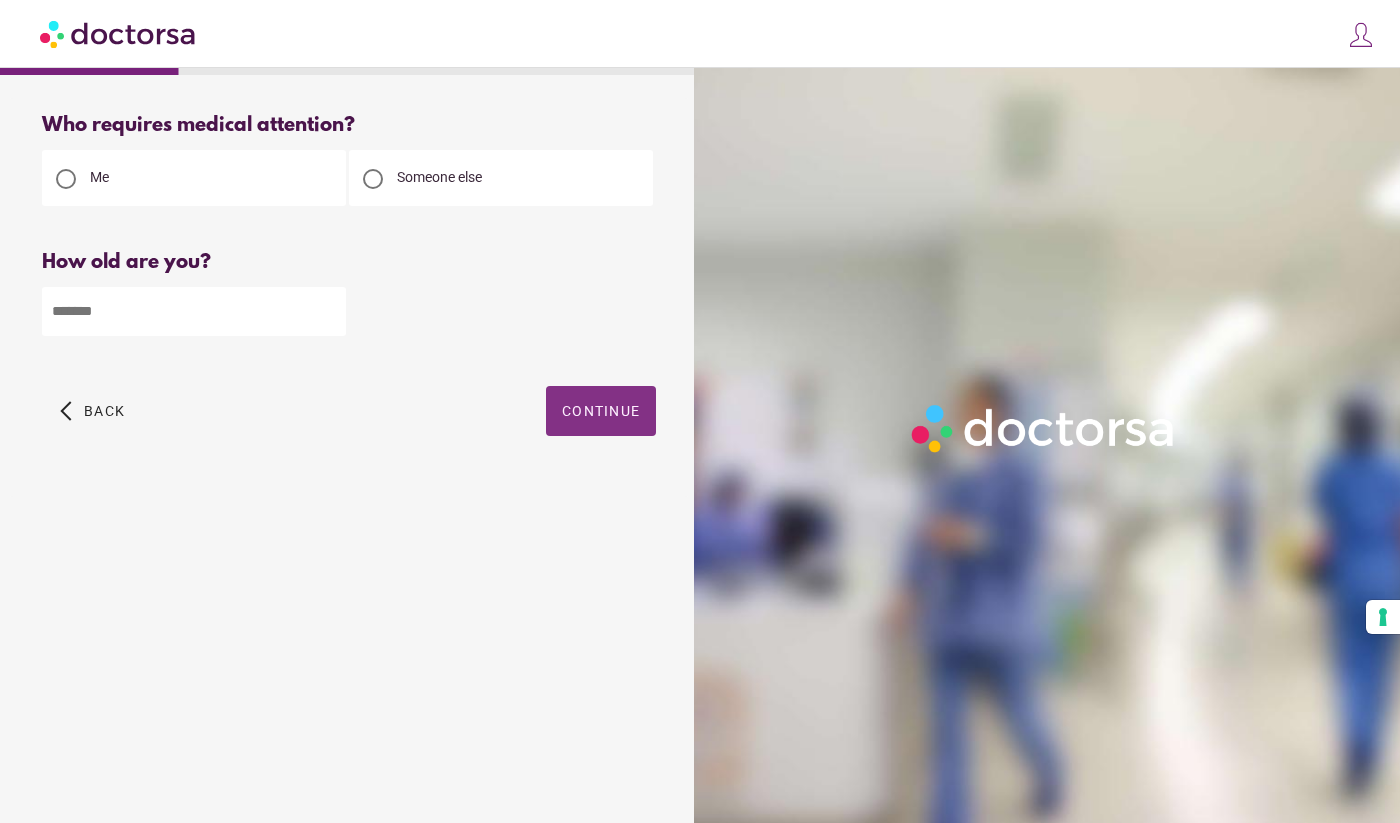 click at bounding box center (601, 411) 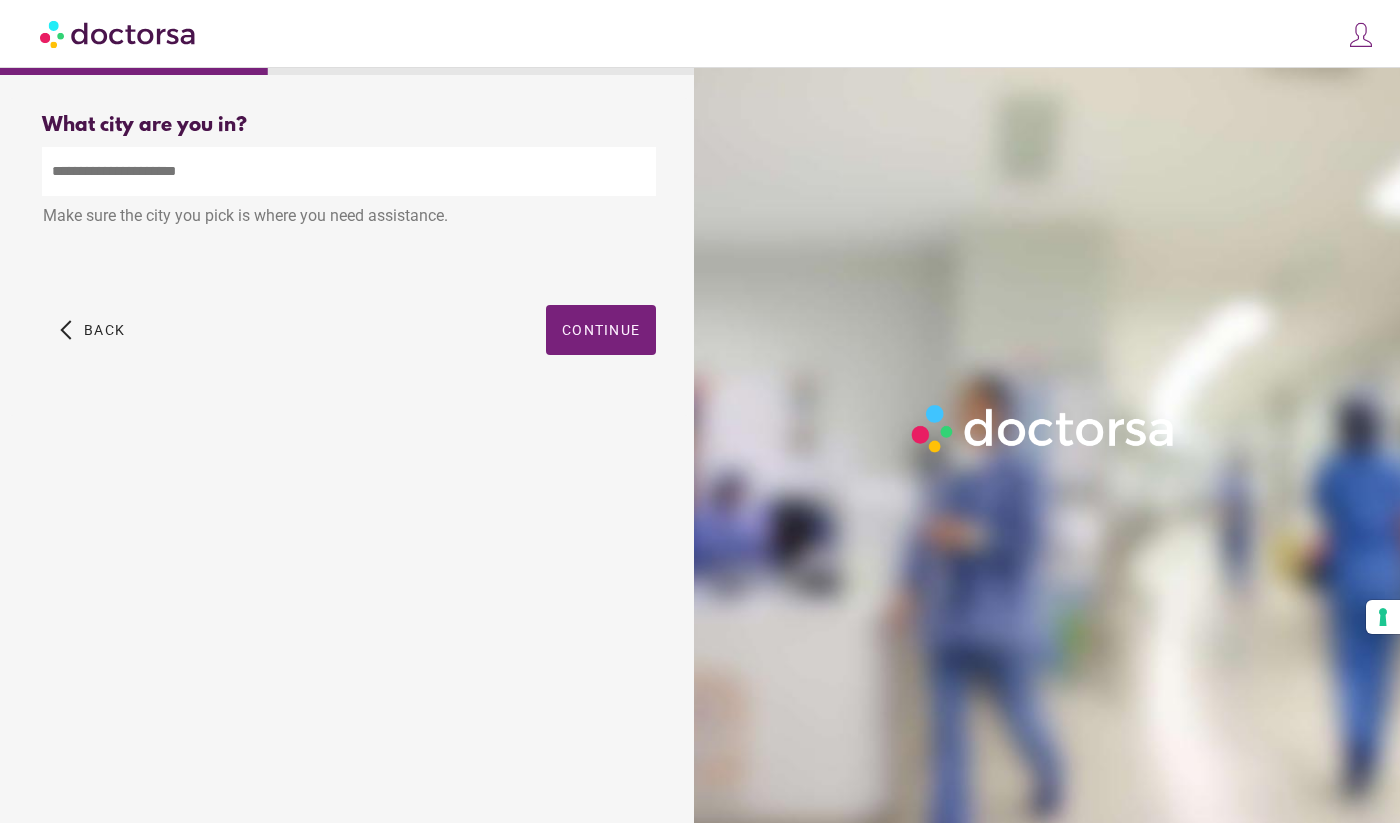 click at bounding box center [349, 171] 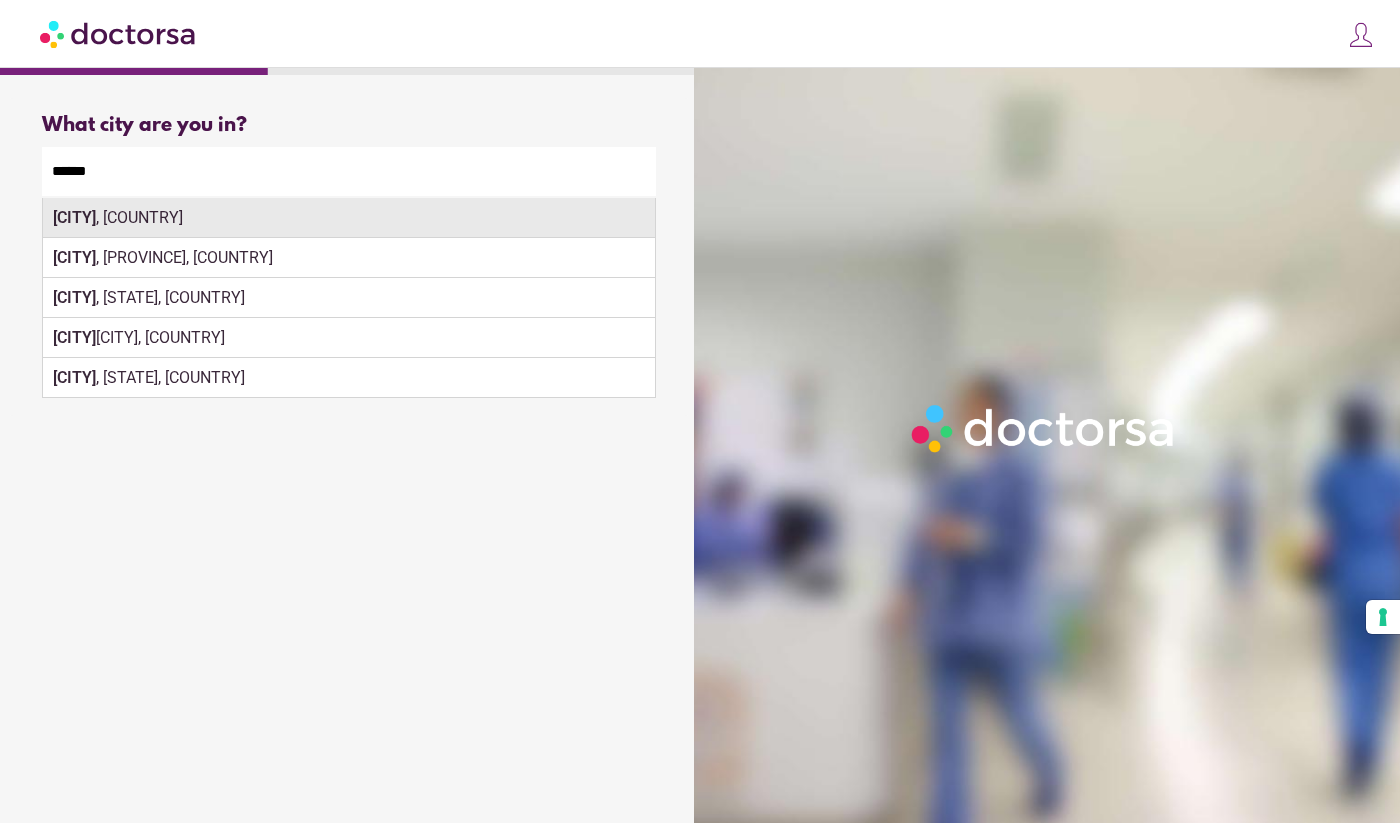 click on "London , UK" at bounding box center [349, 218] 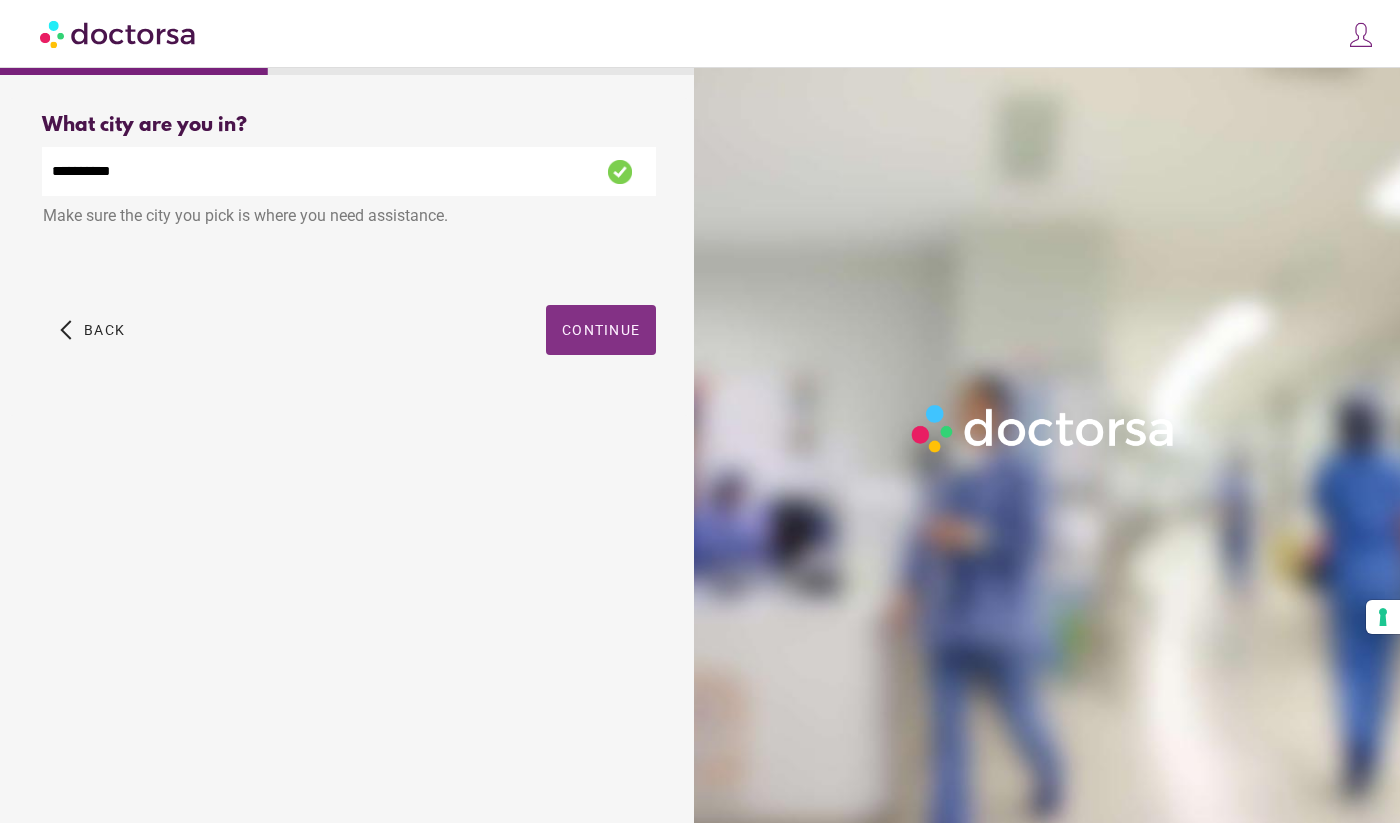click on "Continue" at bounding box center [601, 330] 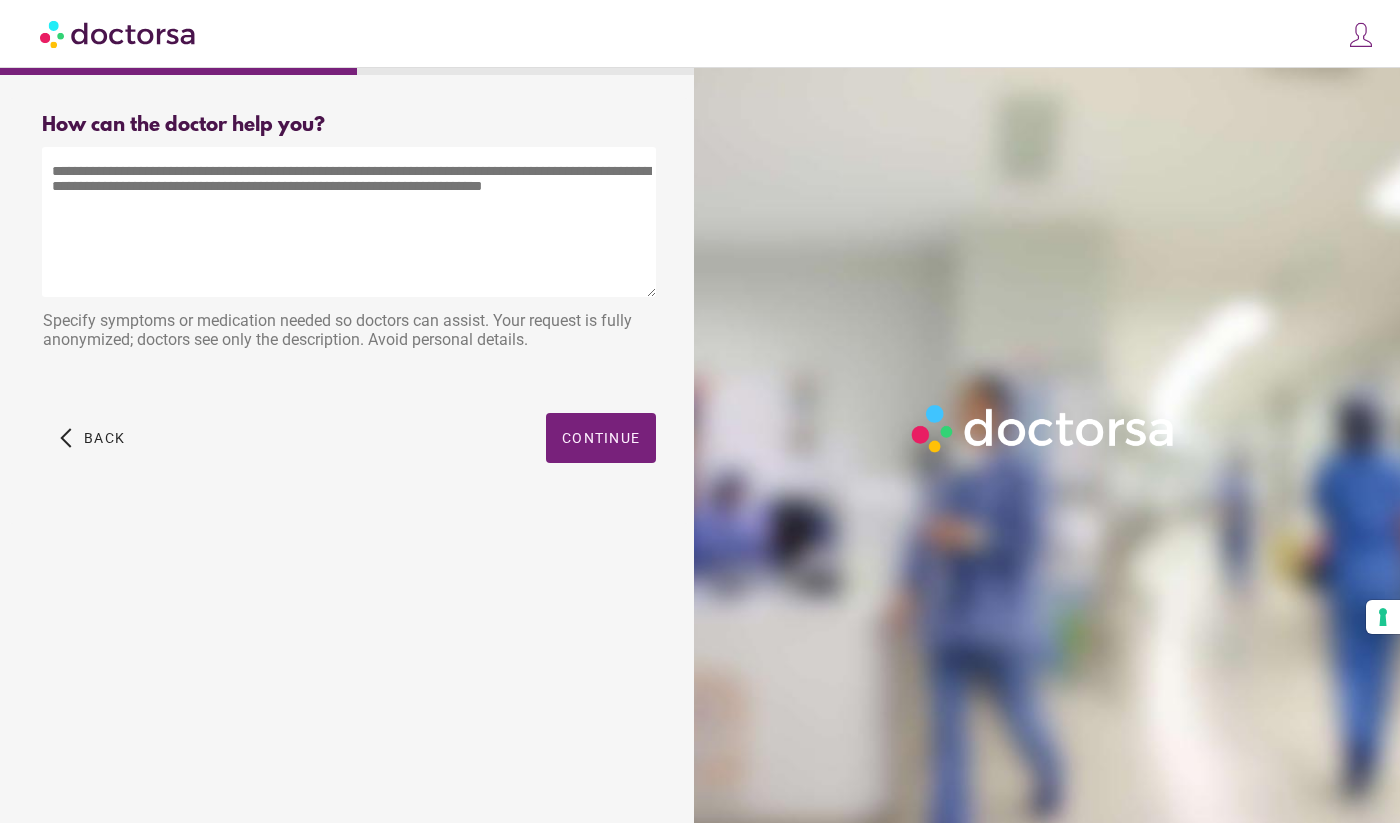 click at bounding box center (349, 222) 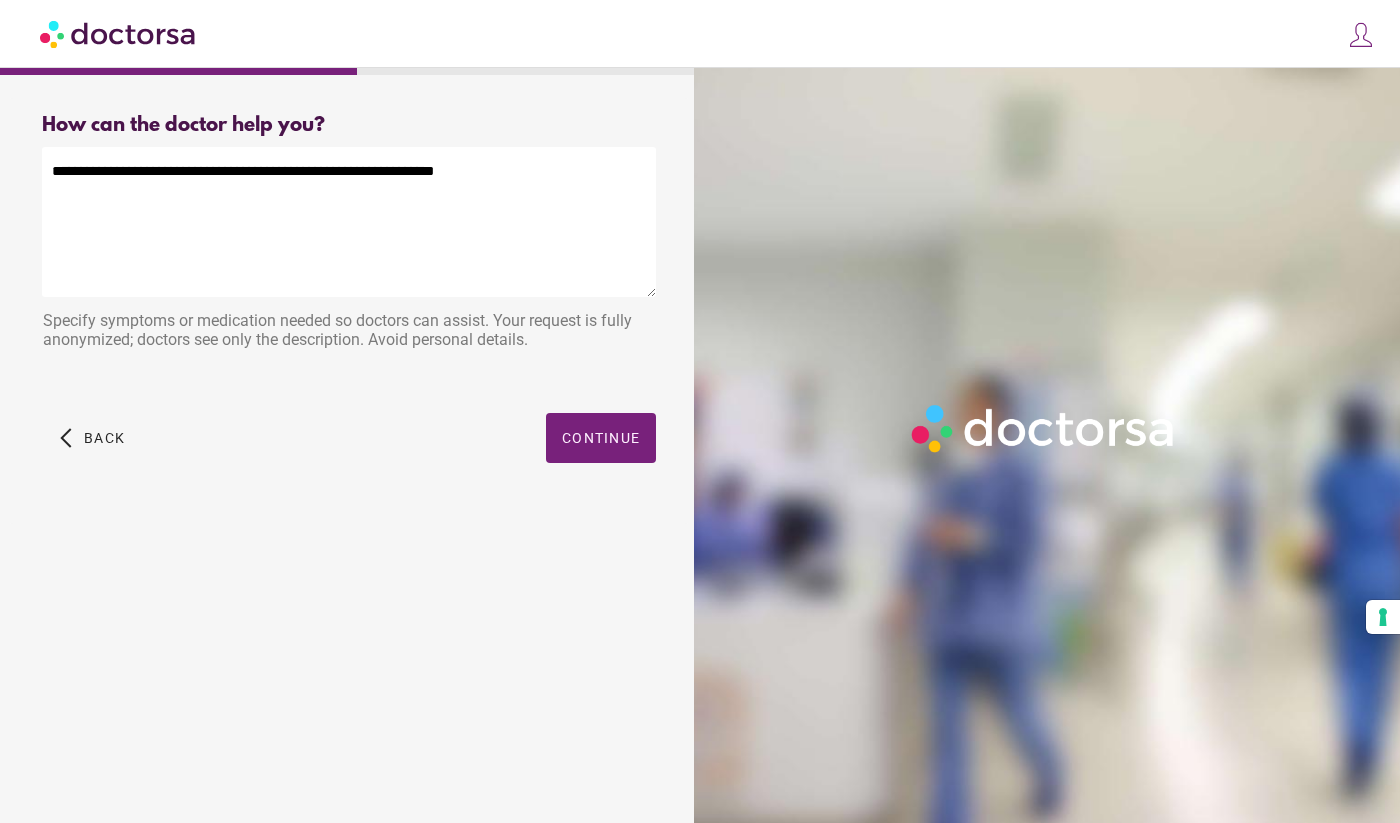 click on "**********" at bounding box center (349, 222) 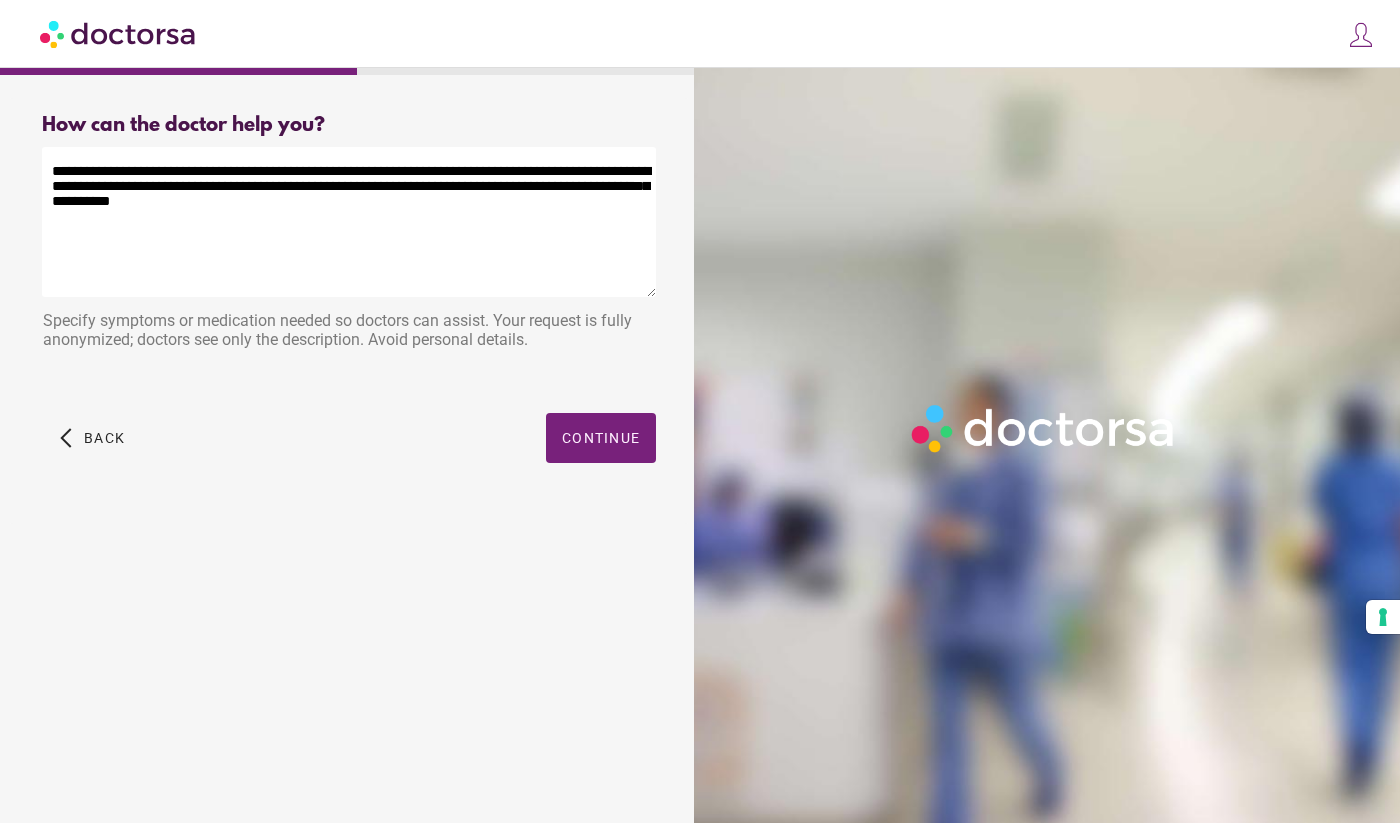 click on "**********" at bounding box center [349, 222] 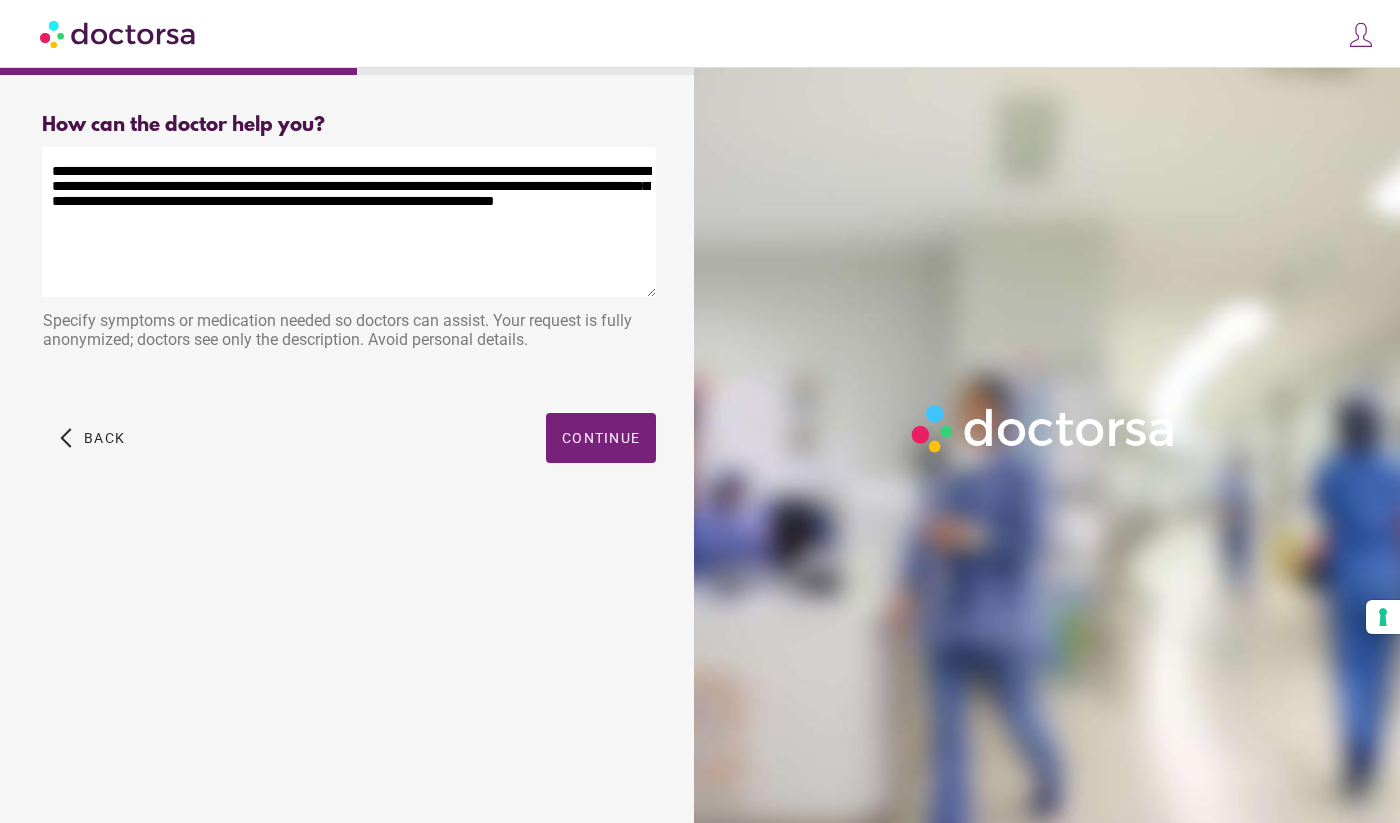 drag, startPoint x: 372, startPoint y: 205, endPoint x: 335, endPoint y: 204, distance: 37.01351 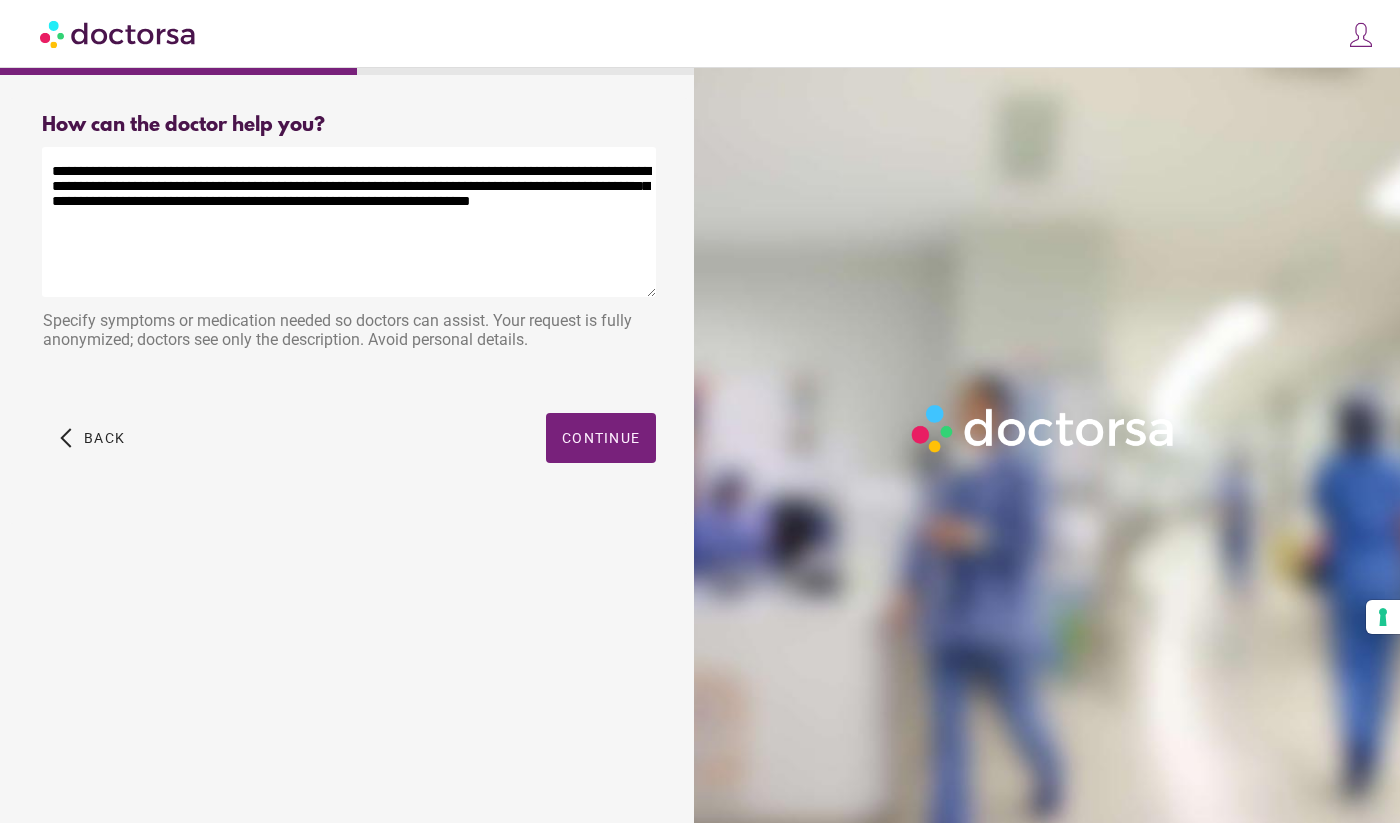 click on "**********" at bounding box center [349, 222] 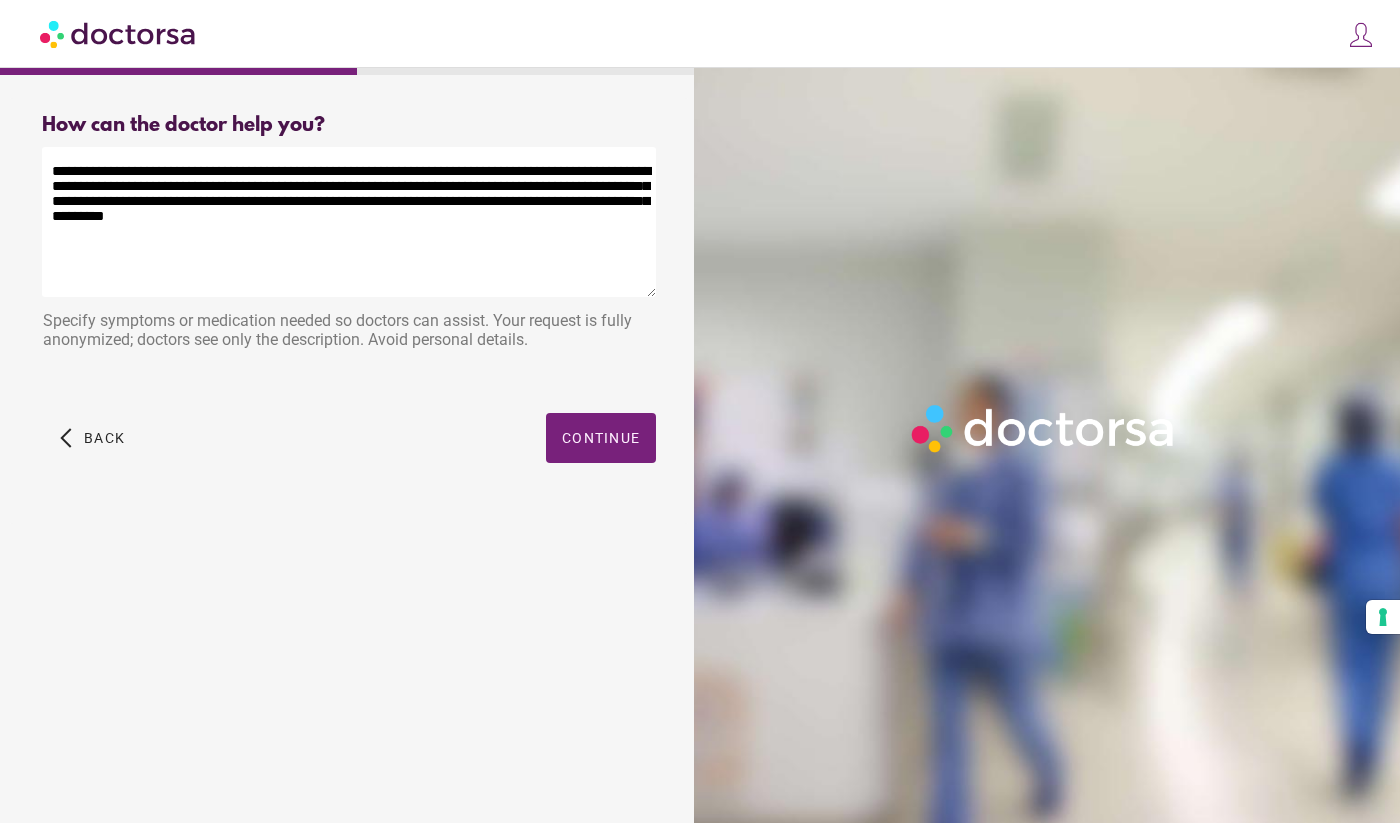 click on "**********" at bounding box center [349, 222] 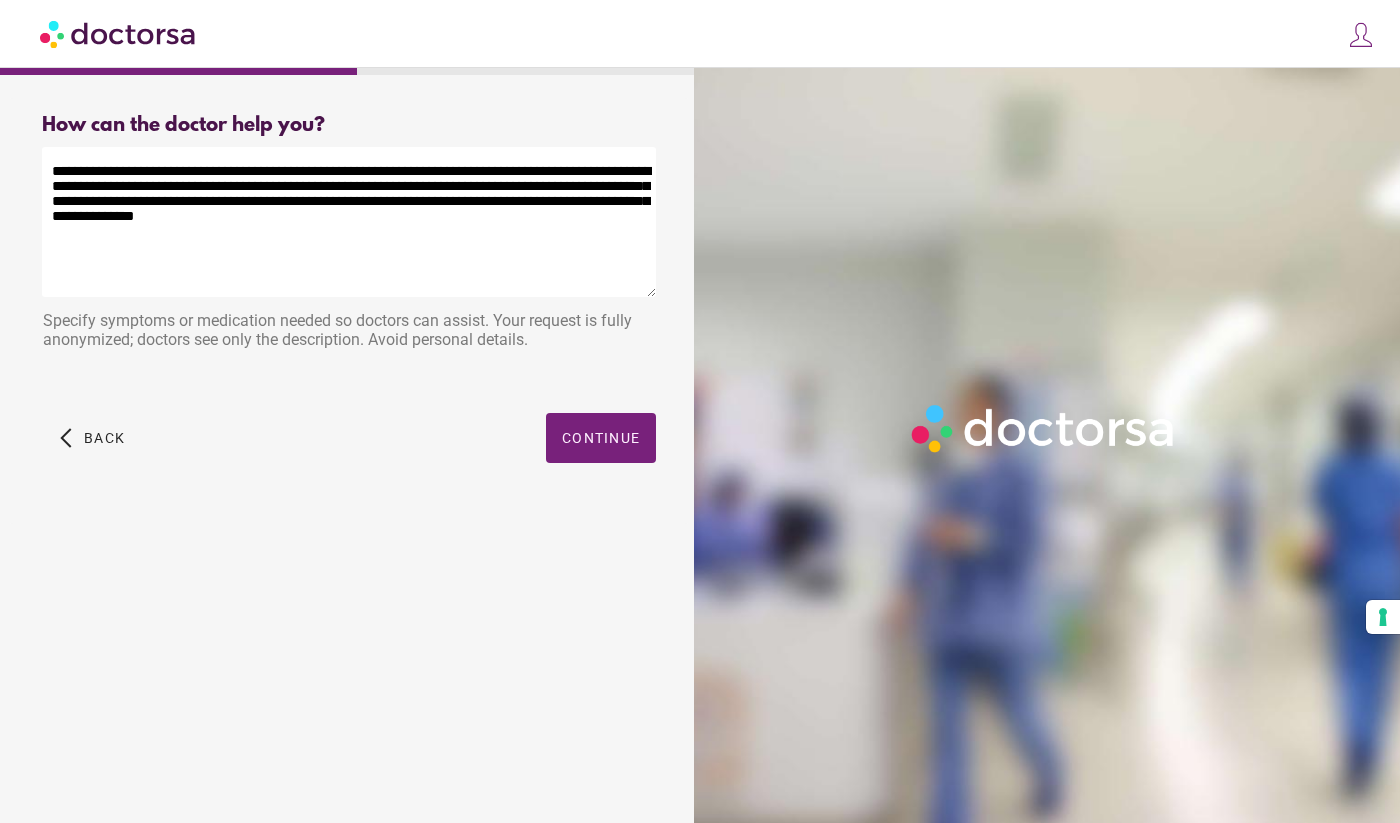 click on "**********" at bounding box center [349, 222] 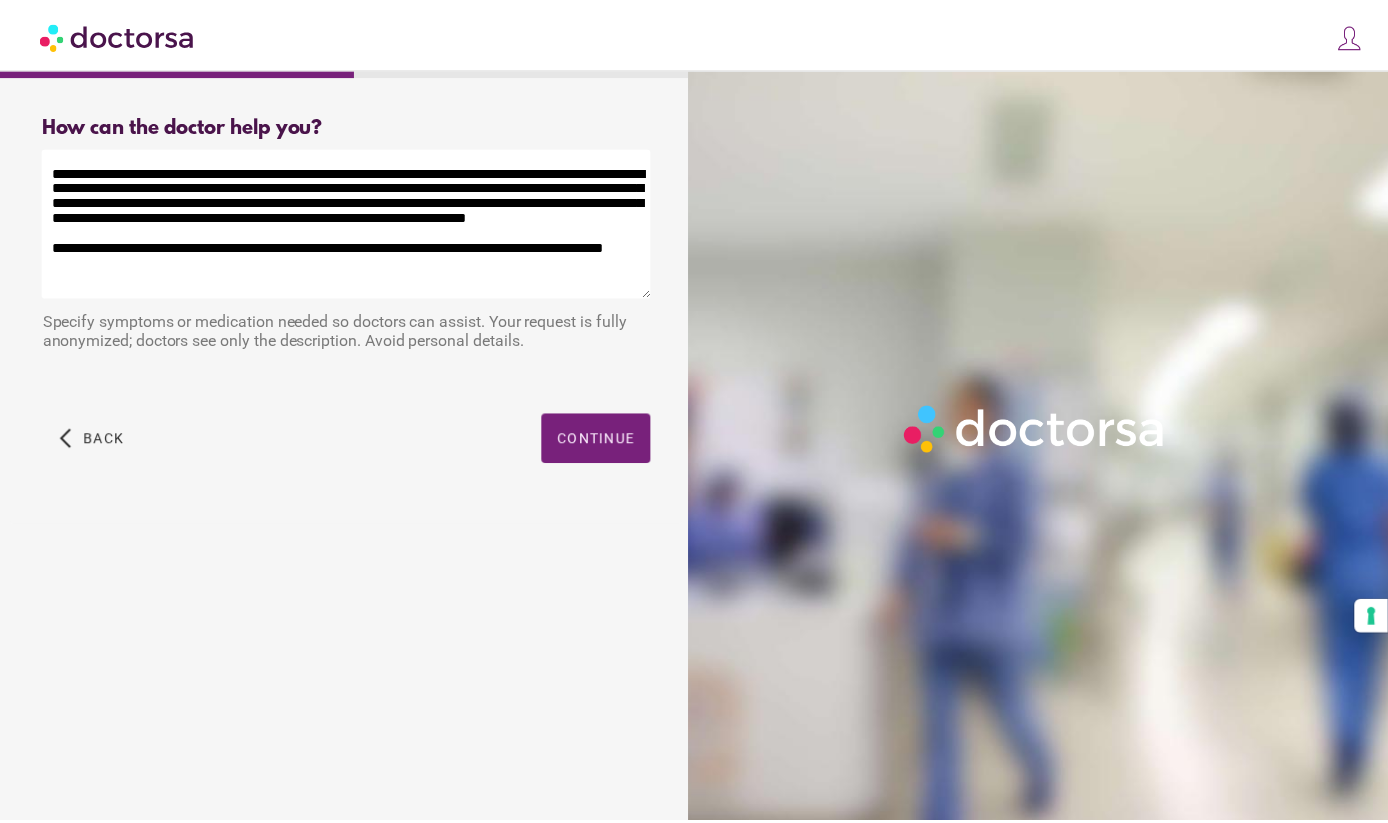 scroll, scrollTop: 3, scrollLeft: 0, axis: vertical 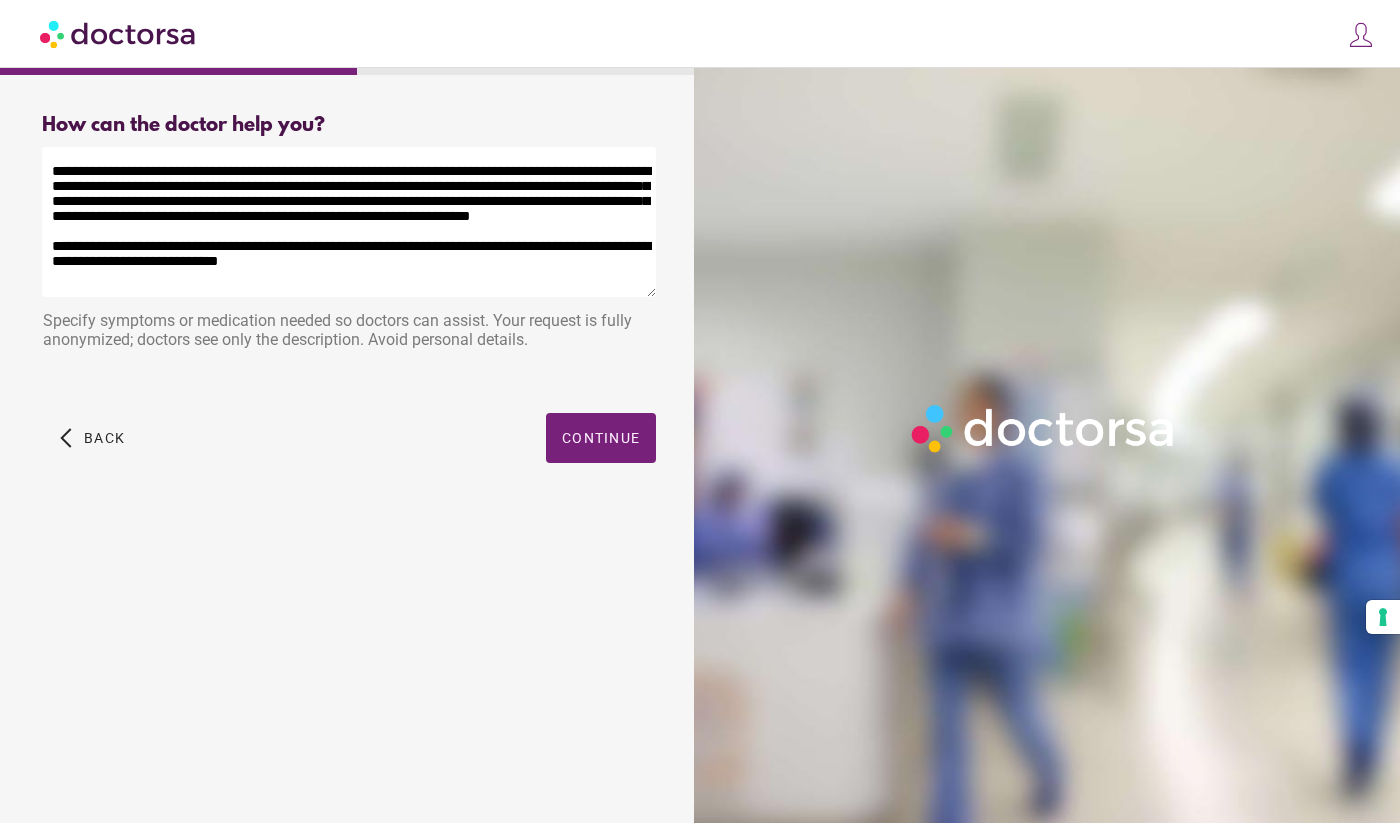 click on "**********" at bounding box center (349, 222) 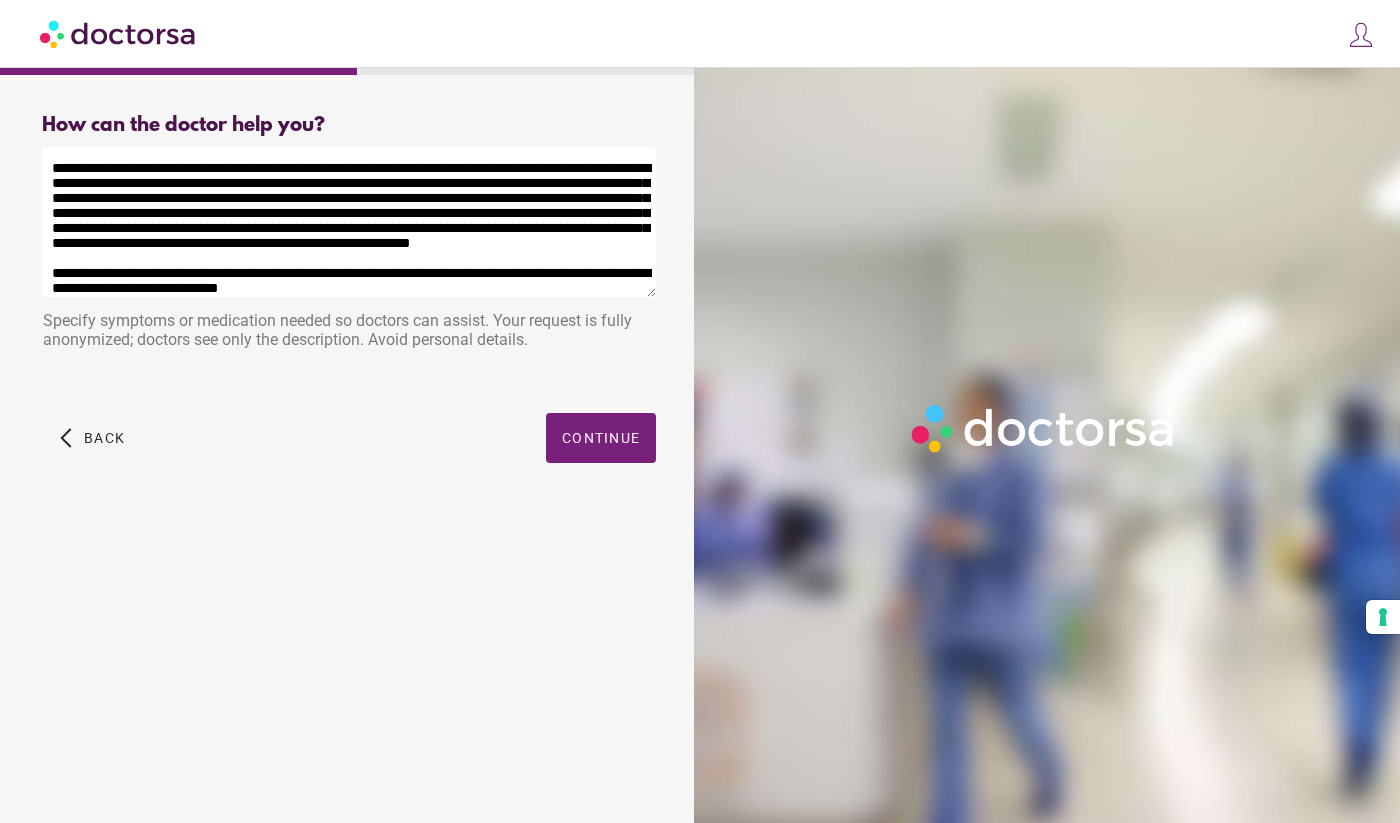 click on "**********" at bounding box center [349, 222] 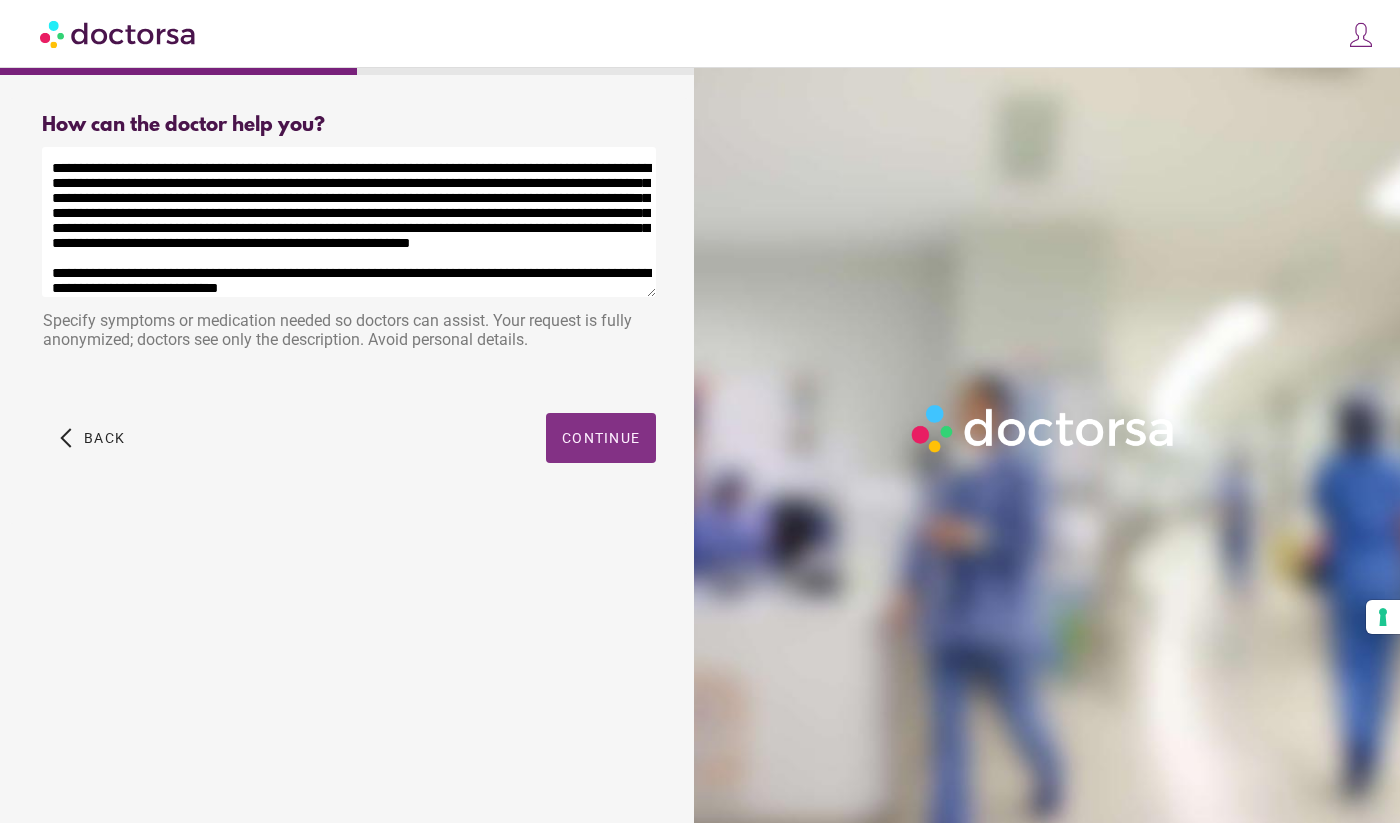 type on "**********" 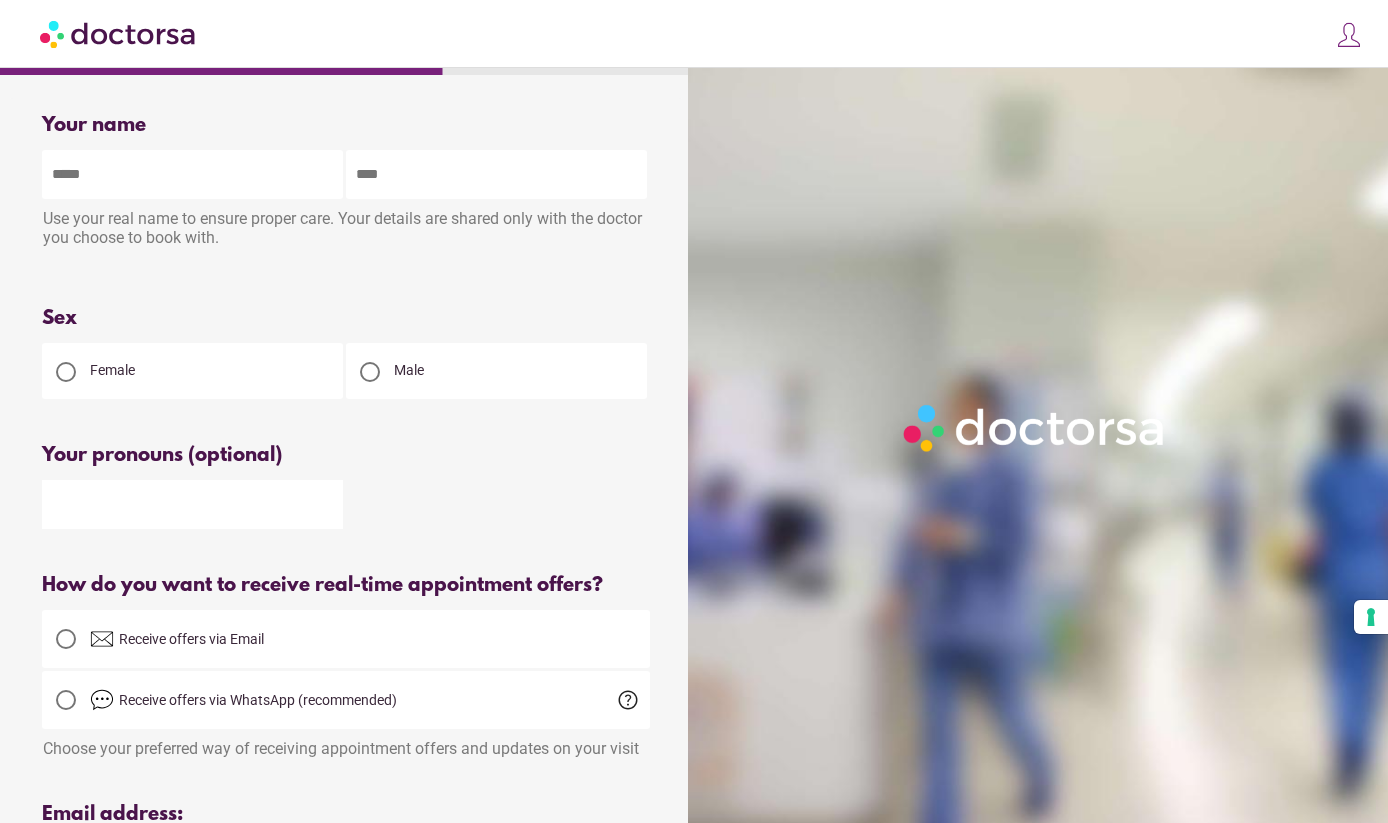 click at bounding box center [370, 372] 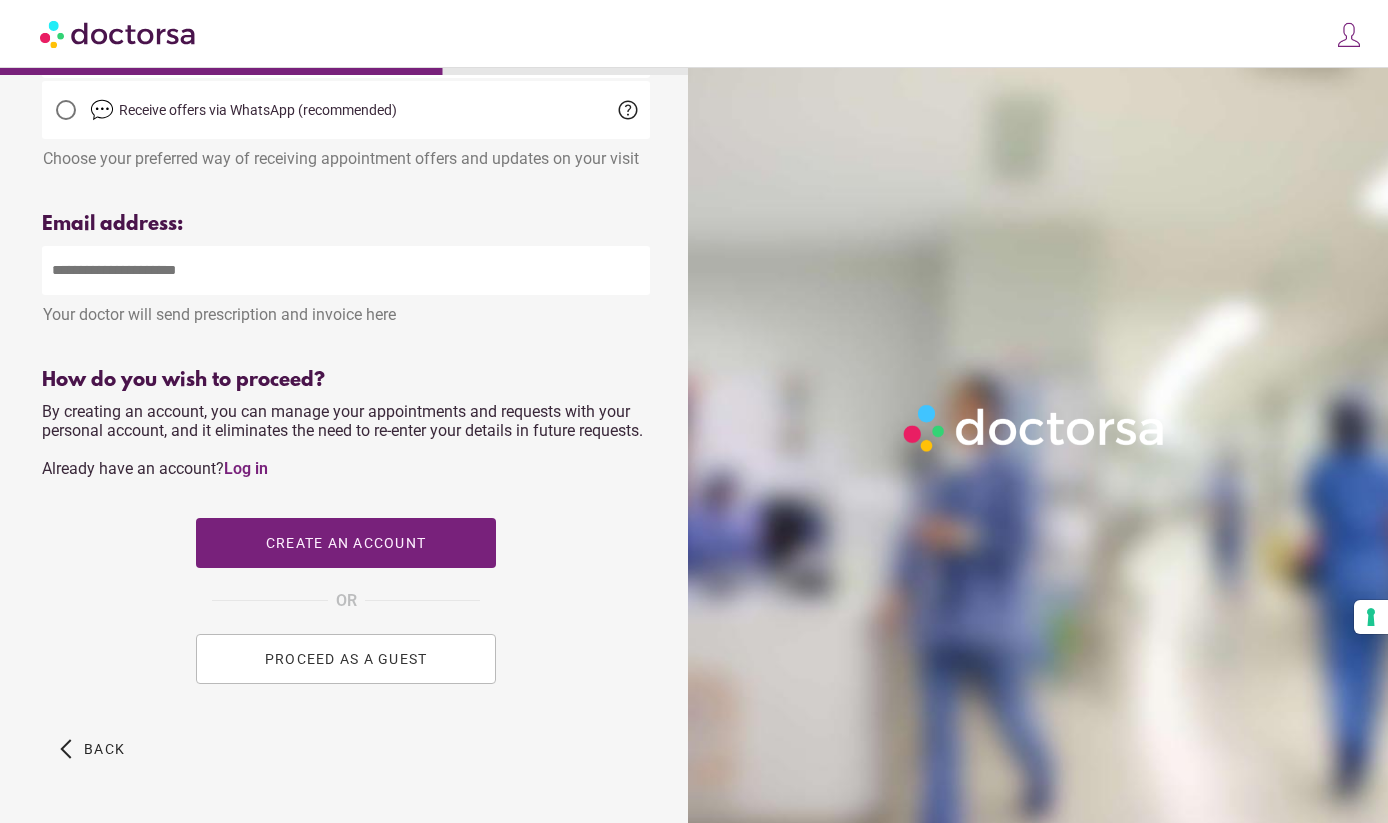 scroll, scrollTop: 598, scrollLeft: 0, axis: vertical 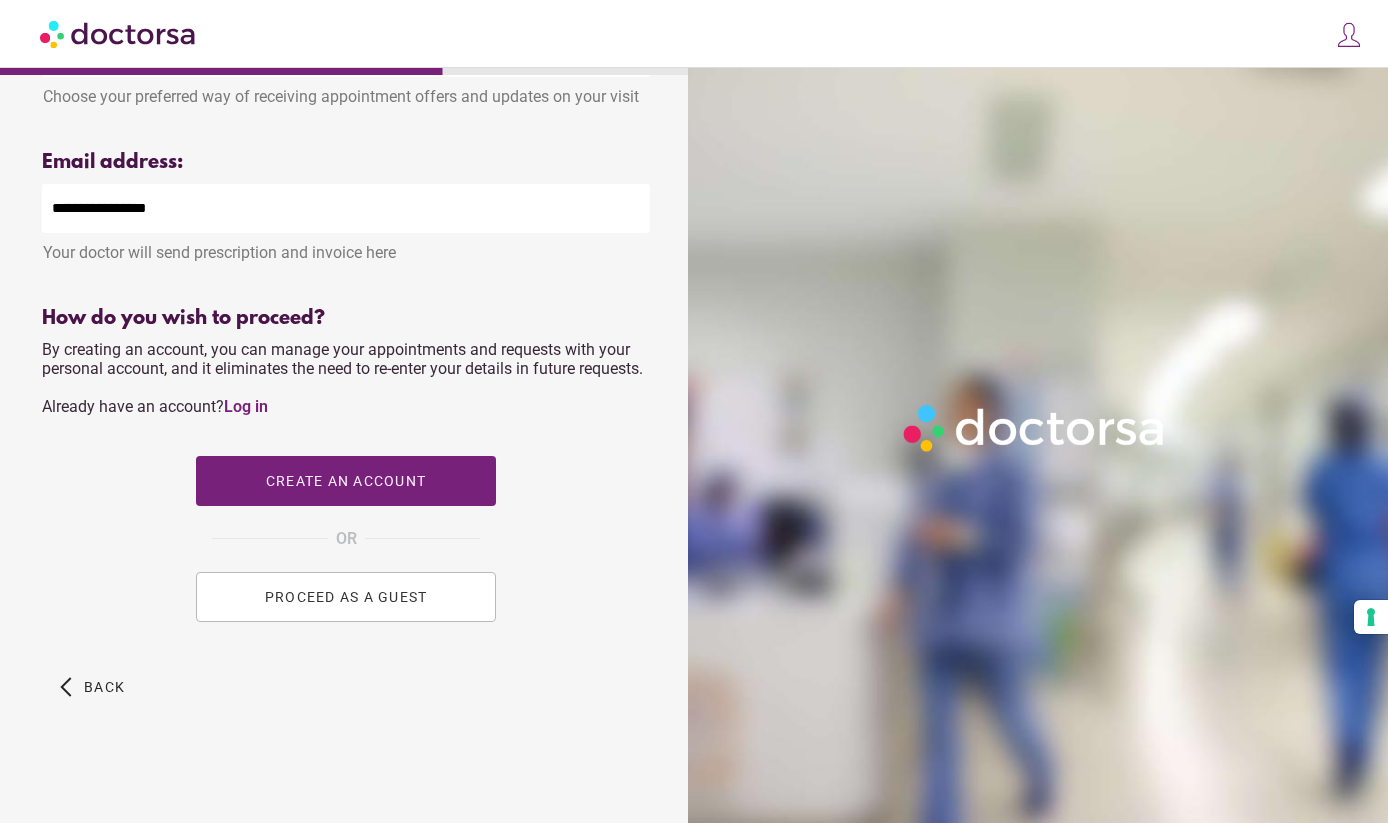 type on "**********" 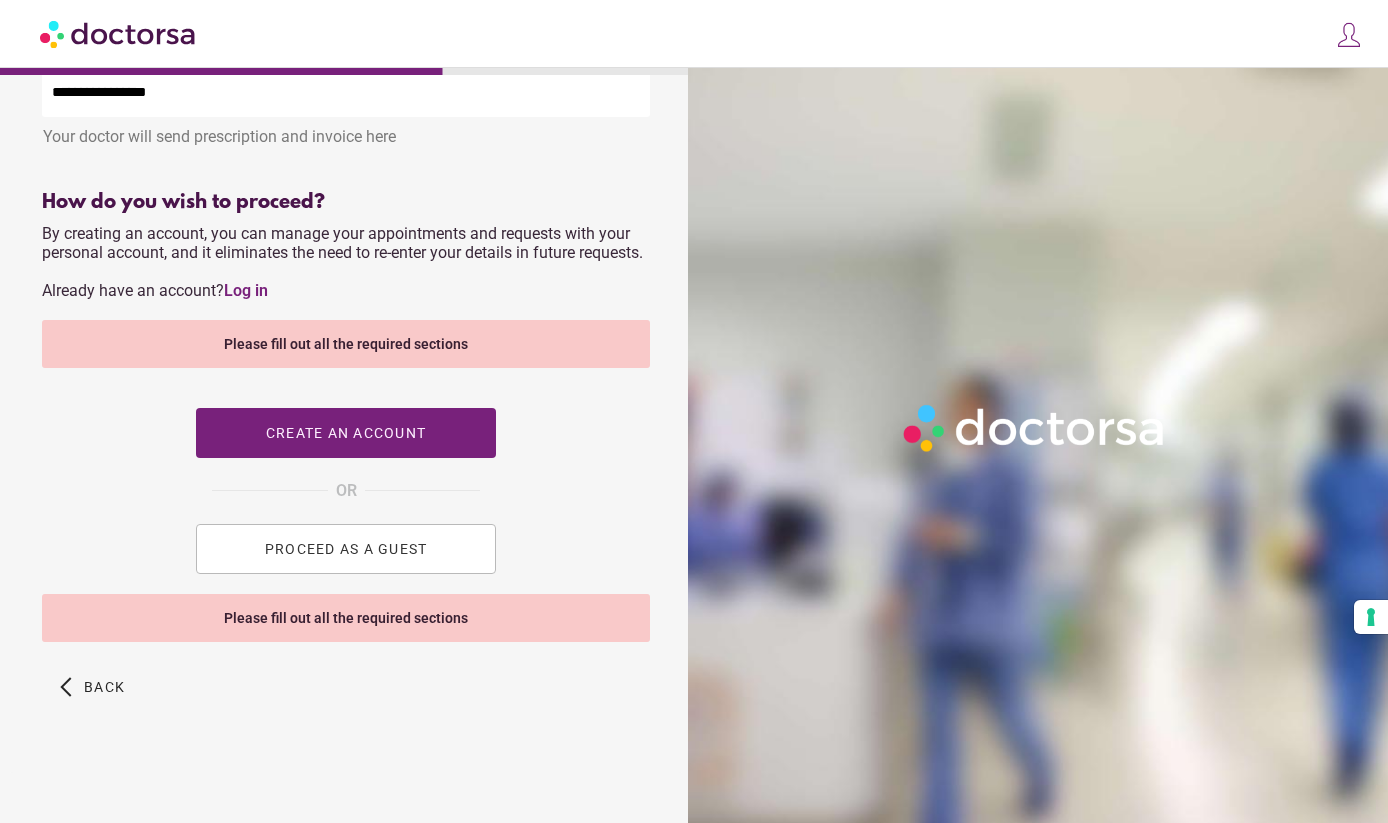 scroll, scrollTop: 795, scrollLeft: 0, axis: vertical 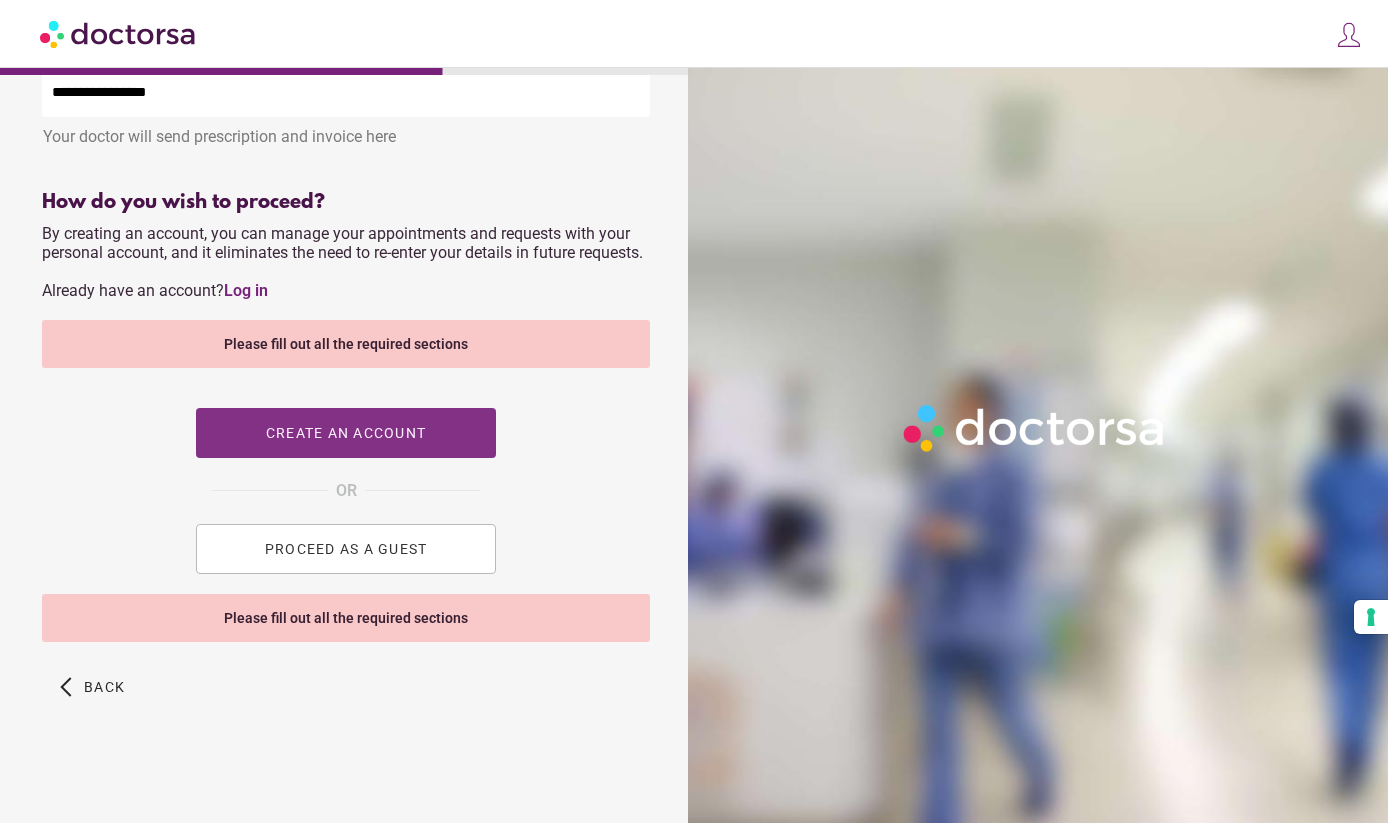 click on "Create an account" at bounding box center (346, 433) 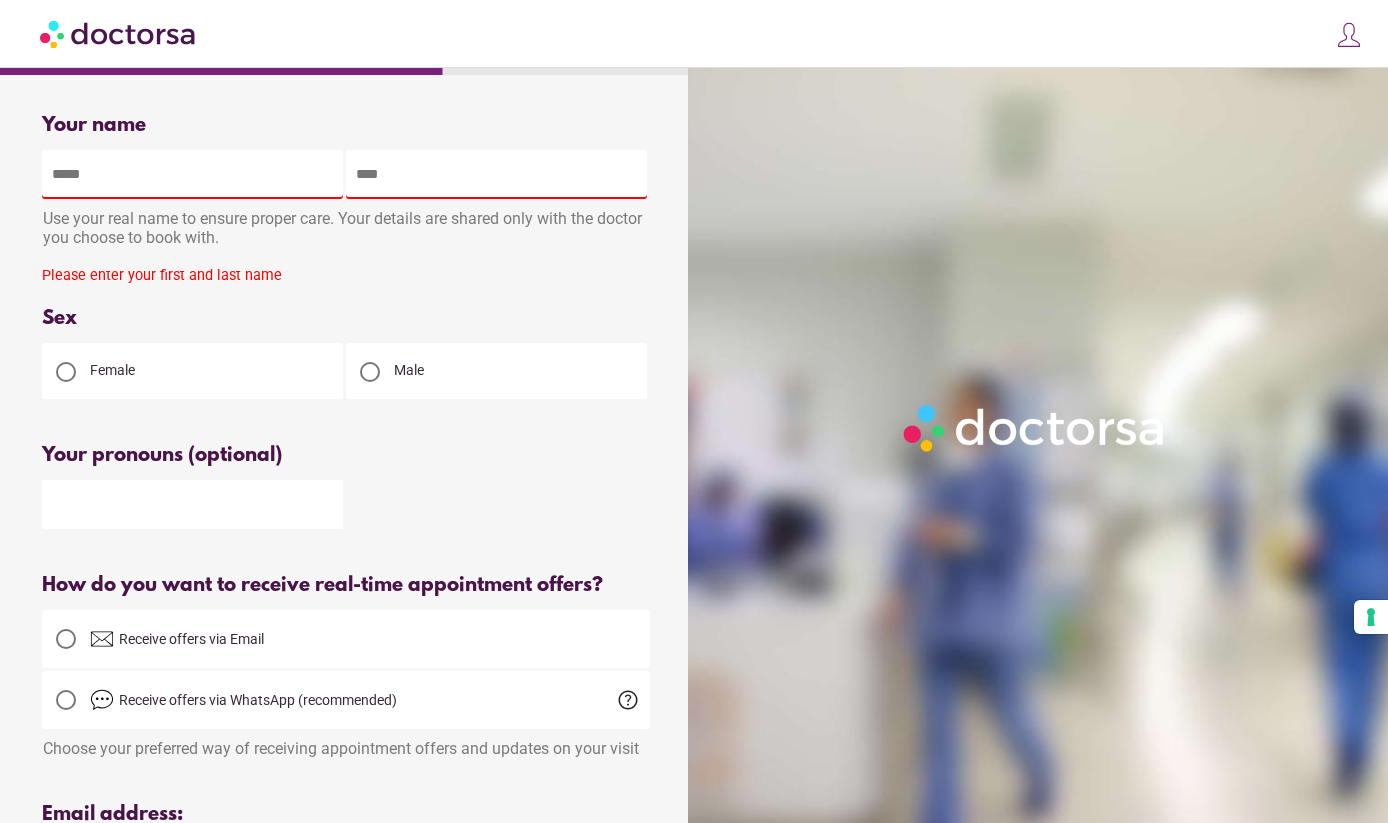 scroll, scrollTop: 0, scrollLeft: 0, axis: both 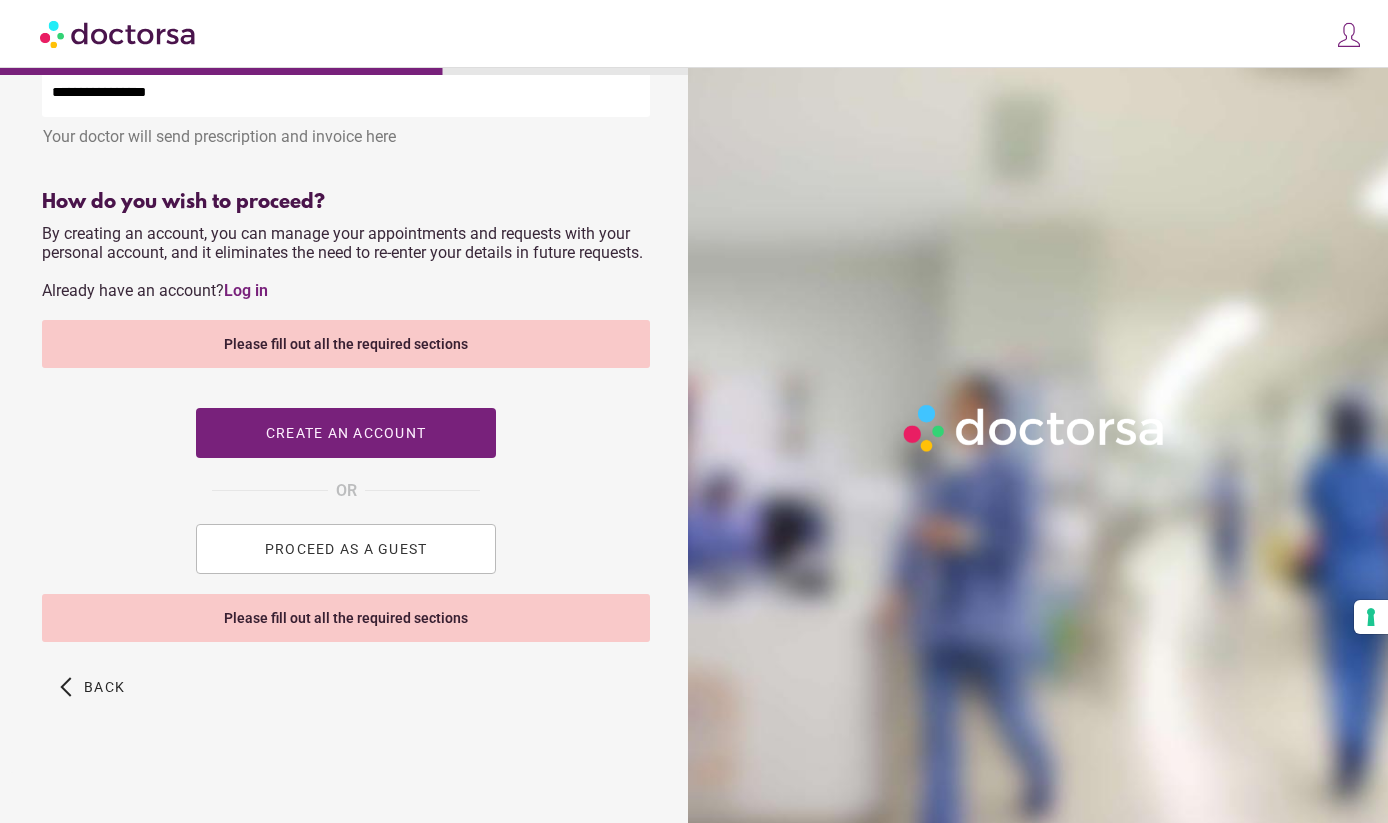 click on "PROCEED AS A GUEST" at bounding box center (346, 549) 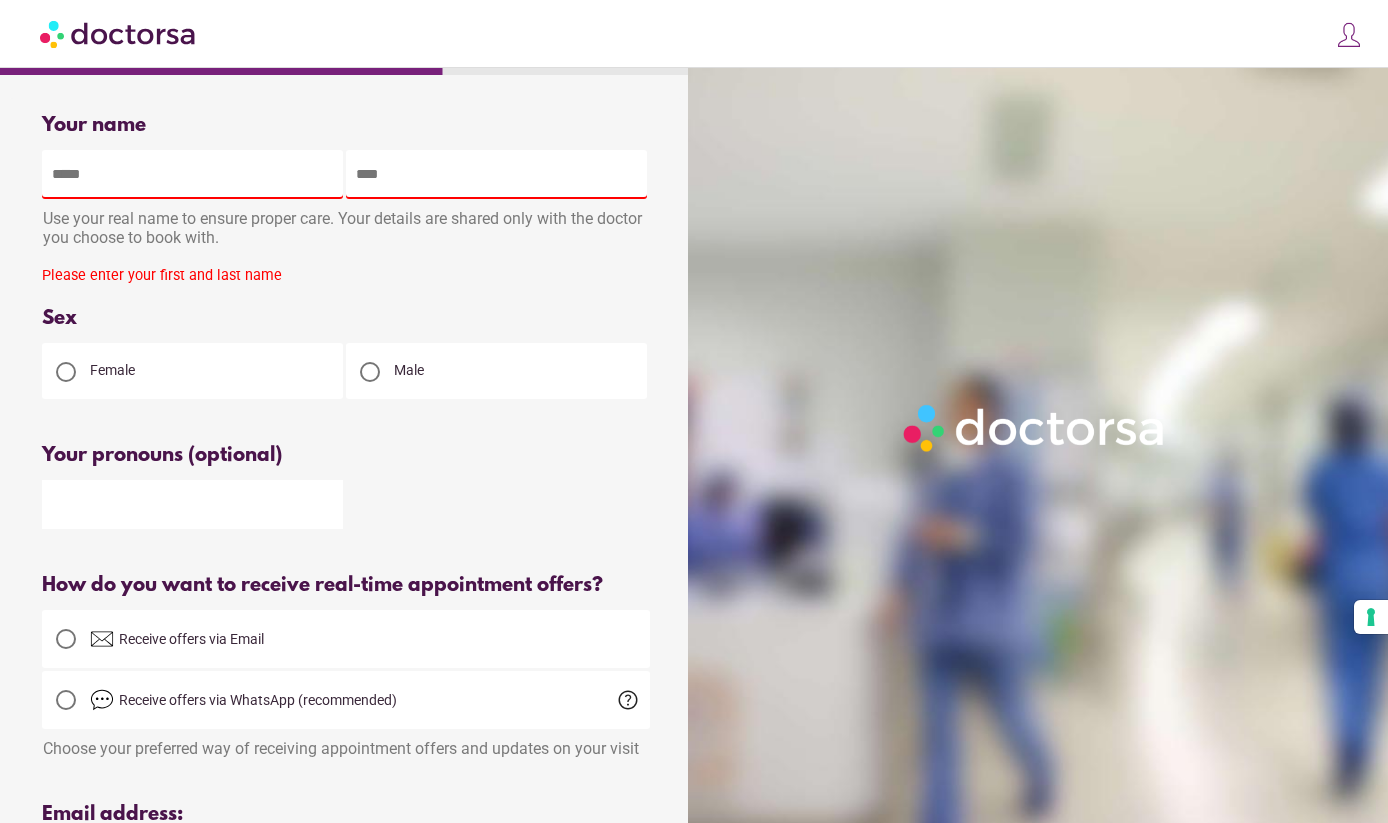 scroll, scrollTop: 0, scrollLeft: 0, axis: both 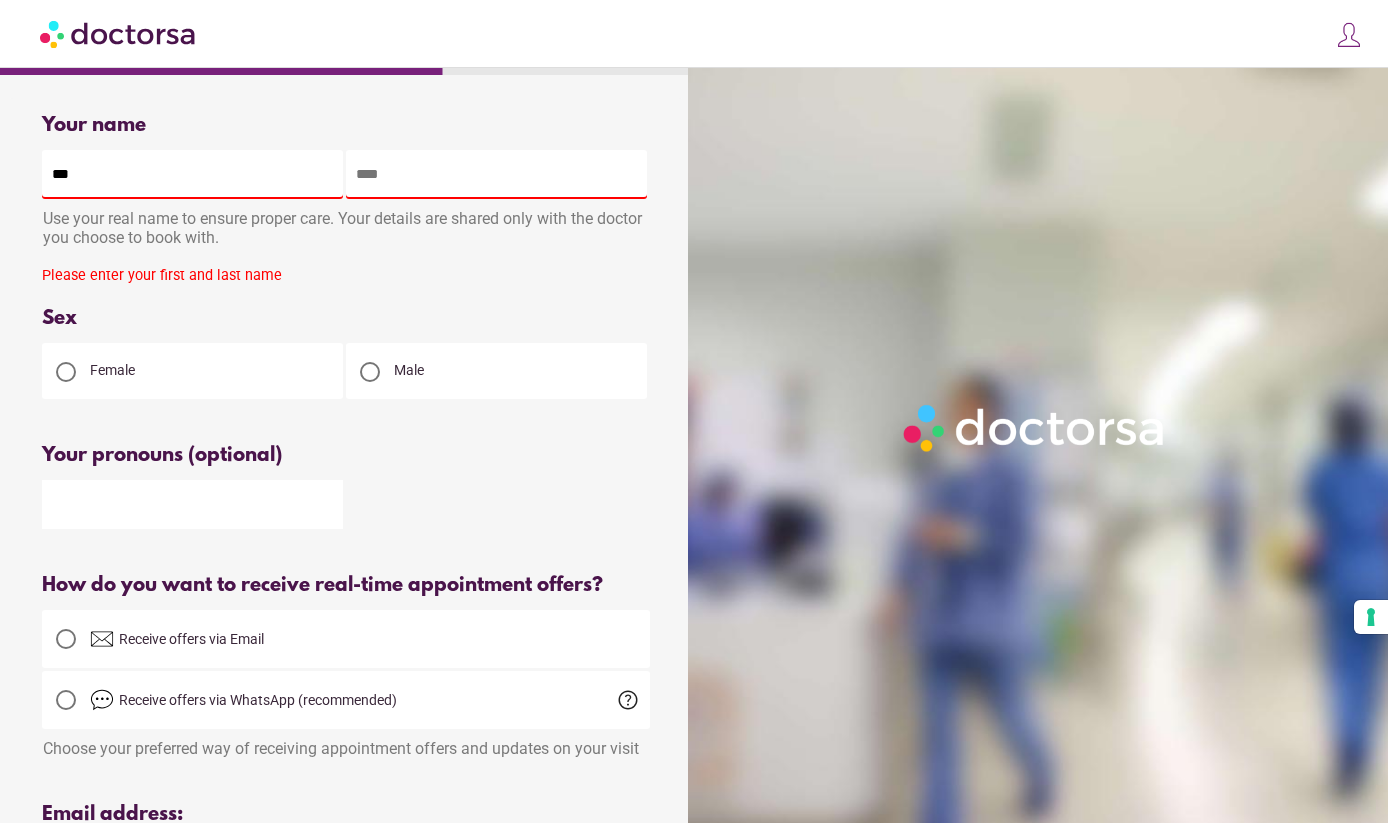 type on "***" 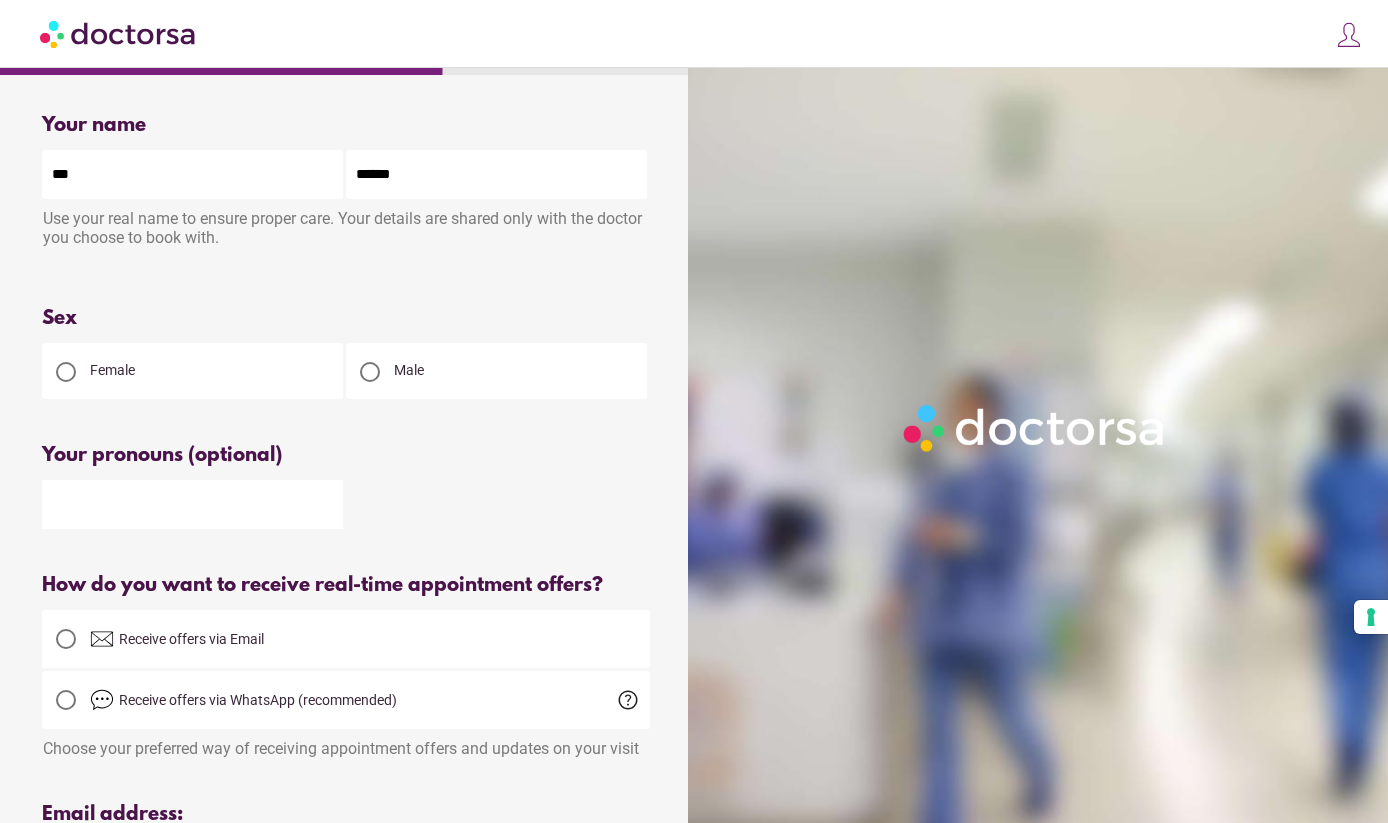 type on "******" 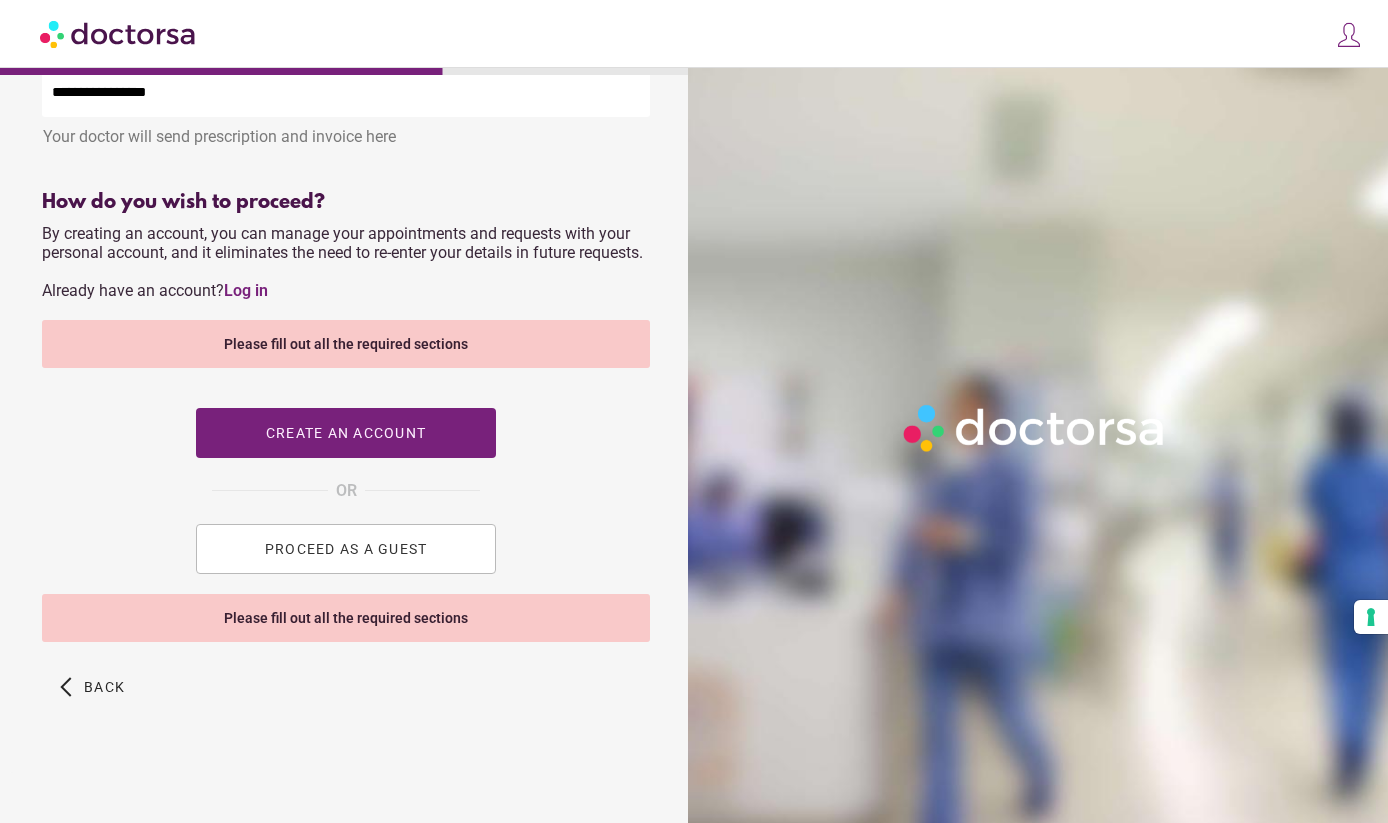 scroll, scrollTop: 815, scrollLeft: 0, axis: vertical 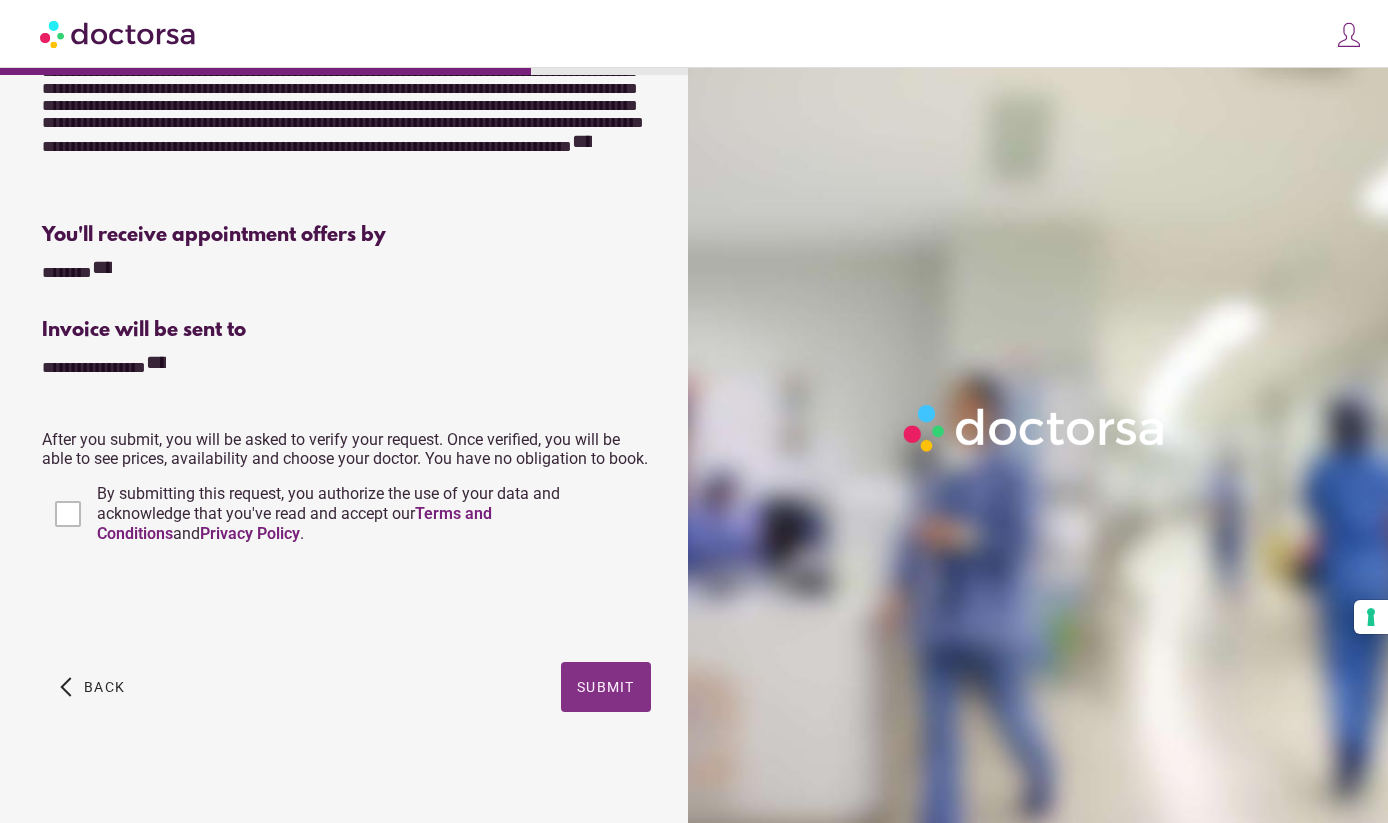 click on "Submit" at bounding box center (606, 687) 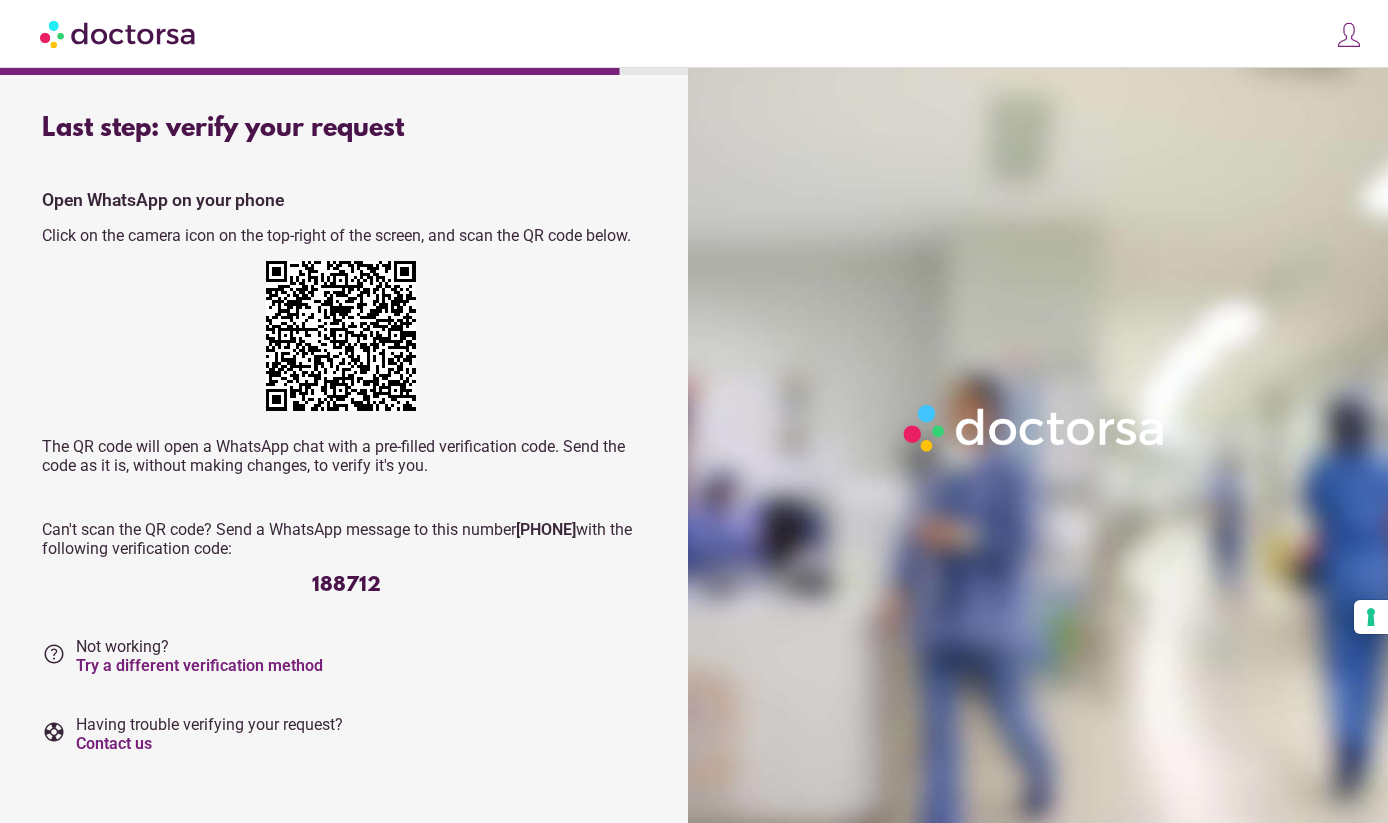 scroll, scrollTop: 0, scrollLeft: 0, axis: both 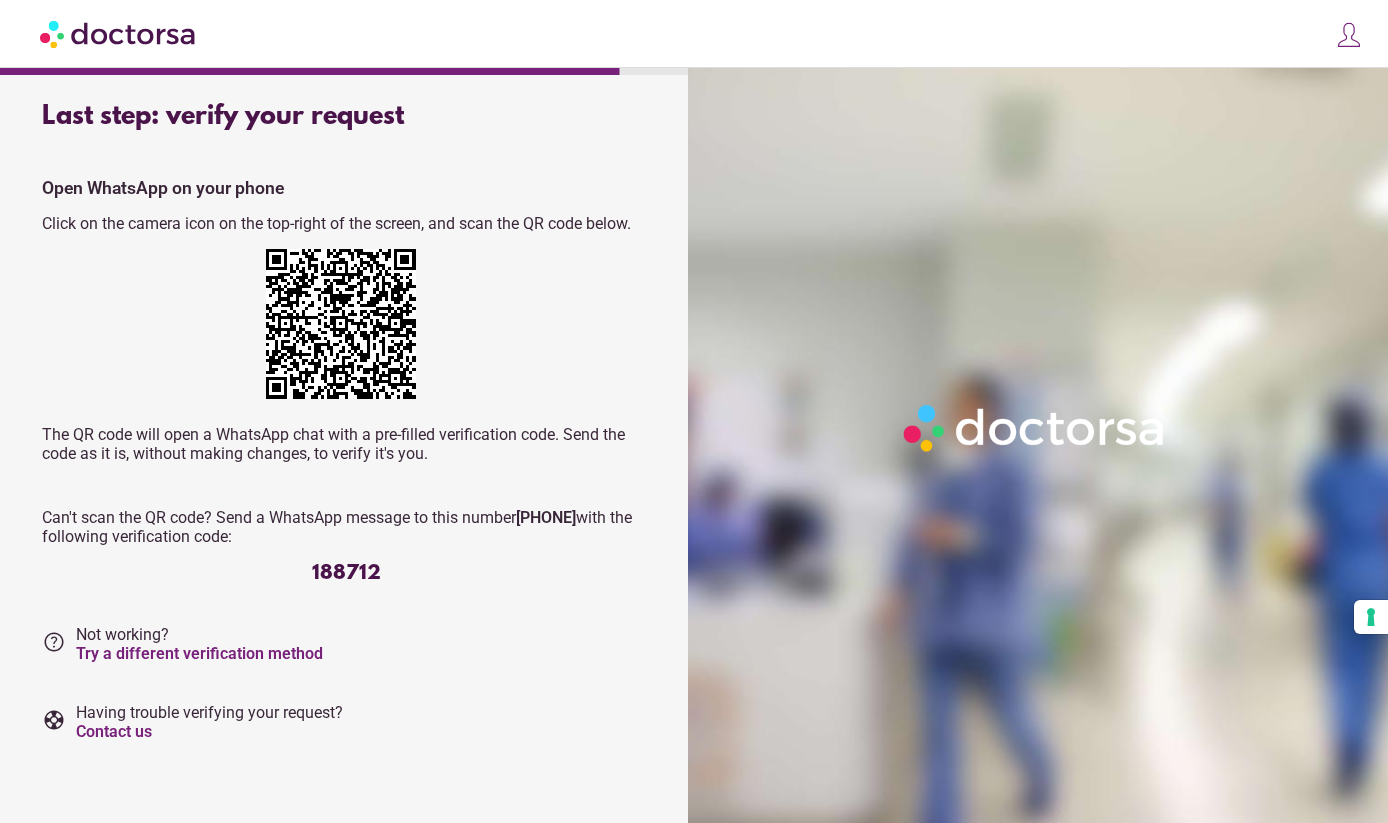 click on "Open WhatsApp on your phone
Click on the camera icon on the top-right of the screen, and scan the QR code below.
The QR code will open a WhatsApp chat with a pre-filled verification code. Send the code as it is, without making changes, to verify it's you.
Can't scan the QR code? Send a WhatsApp message to this number  +1-267-323-1263  with the following verification code:
188712" at bounding box center (346, 381) 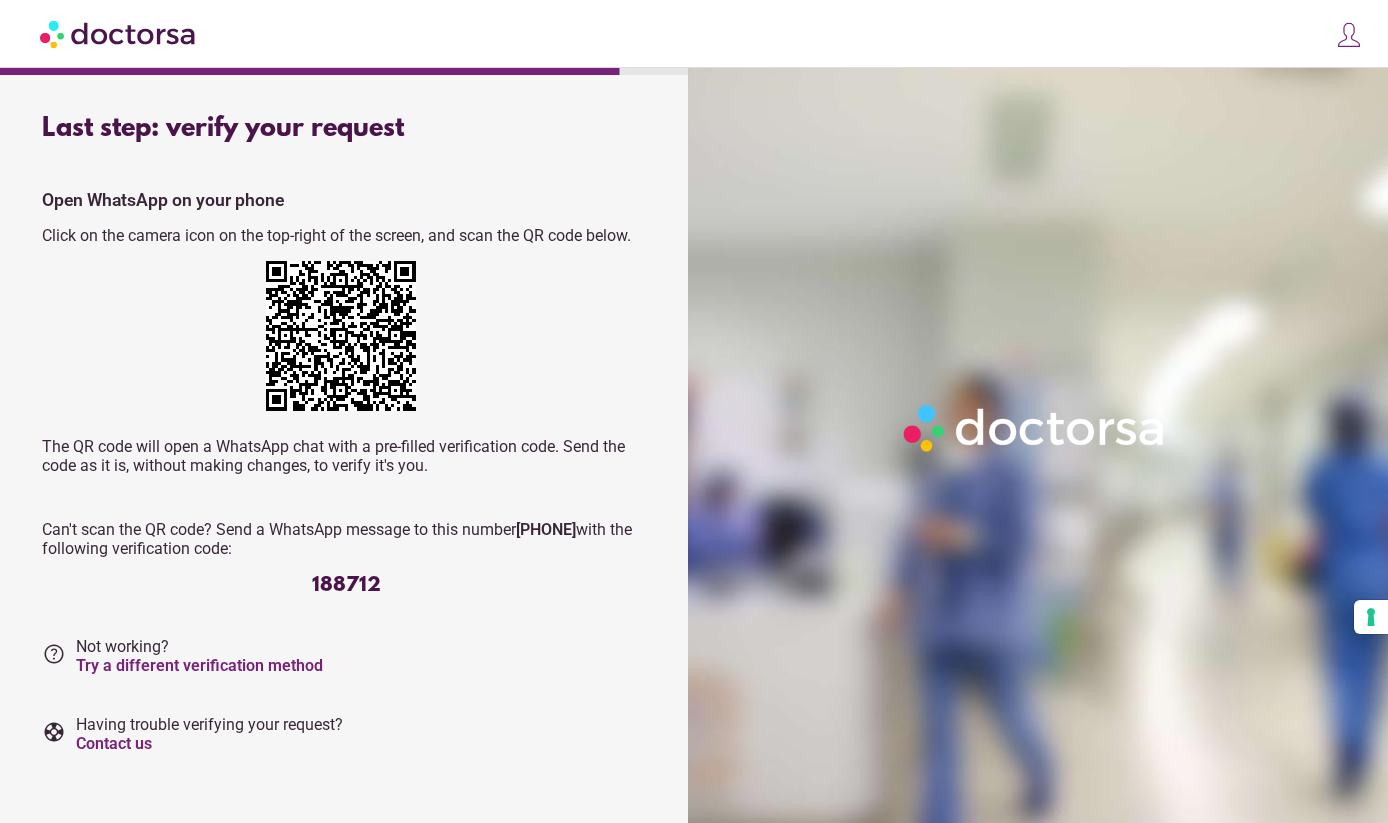 scroll, scrollTop: 0, scrollLeft: 0, axis: both 